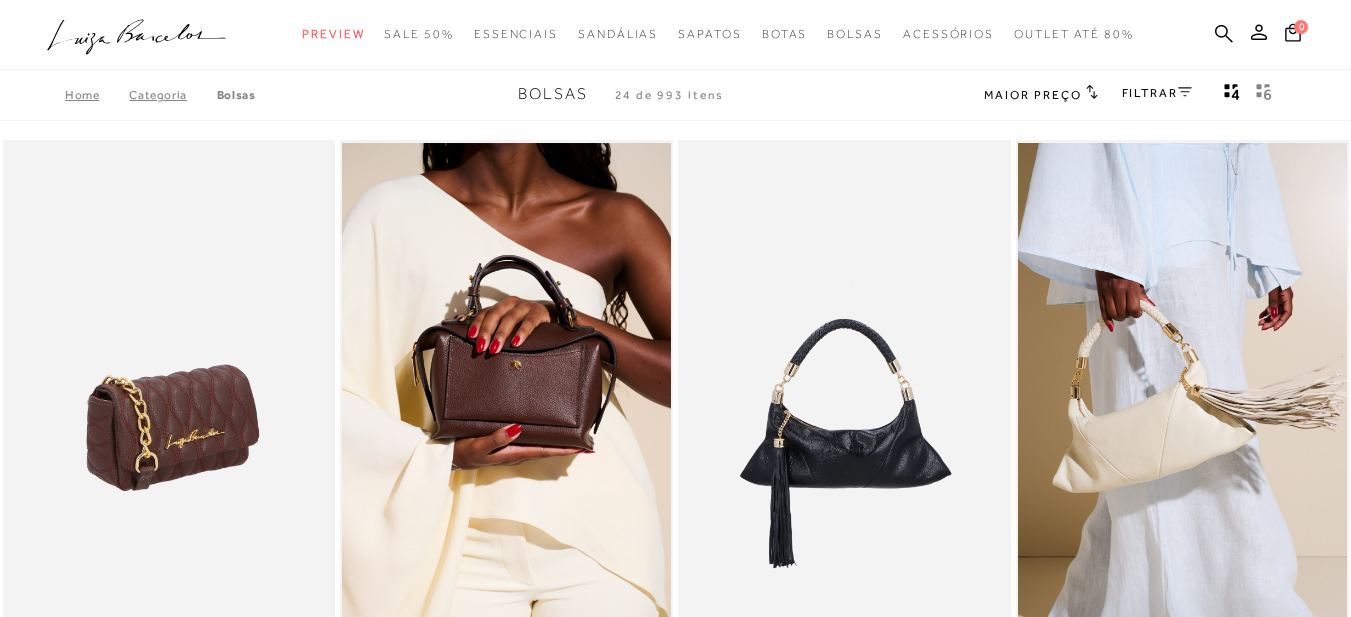 scroll, scrollTop: 0, scrollLeft: 0, axis: both 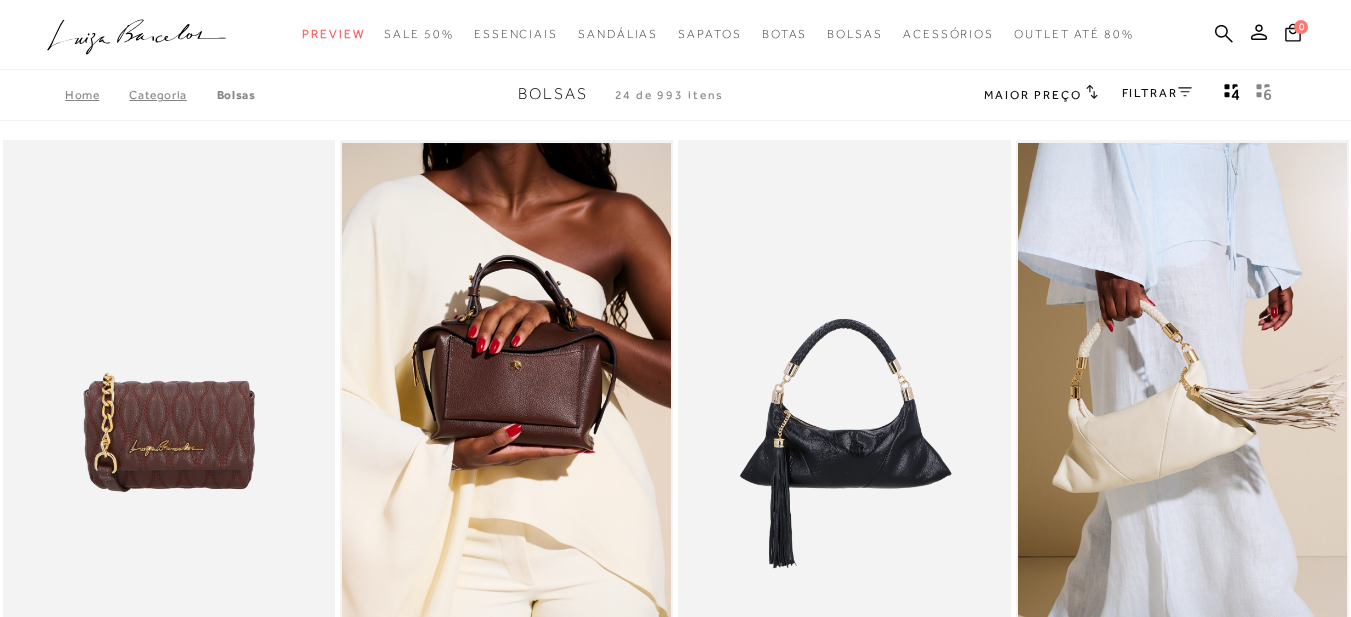 click on ".a{fill-rule:evenodd;}" 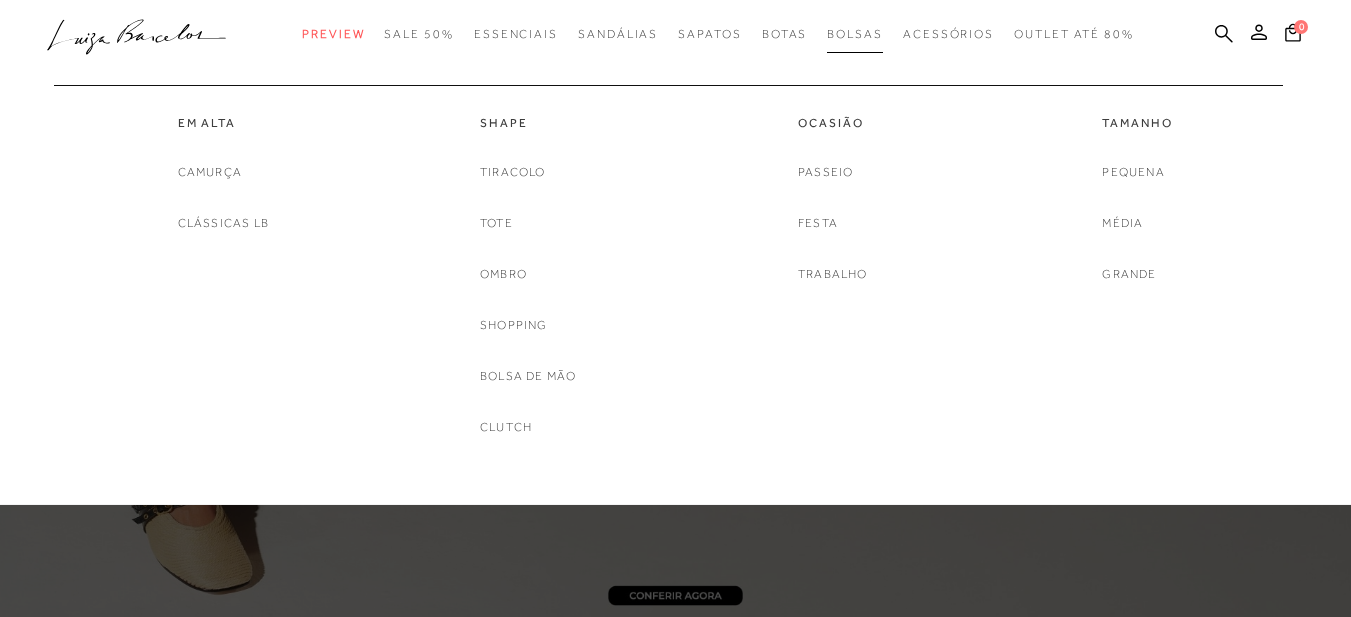 click on "Bolsas" at bounding box center [855, 34] 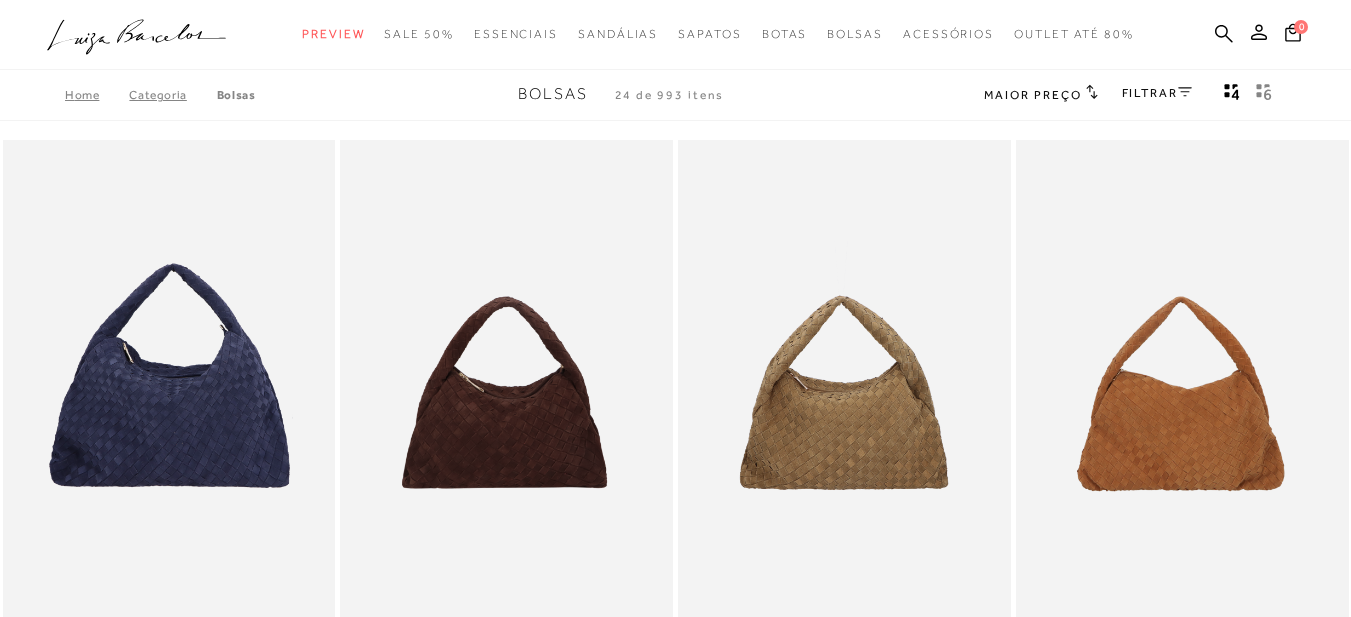 click on "Maior preço" at bounding box center (1032, 95) 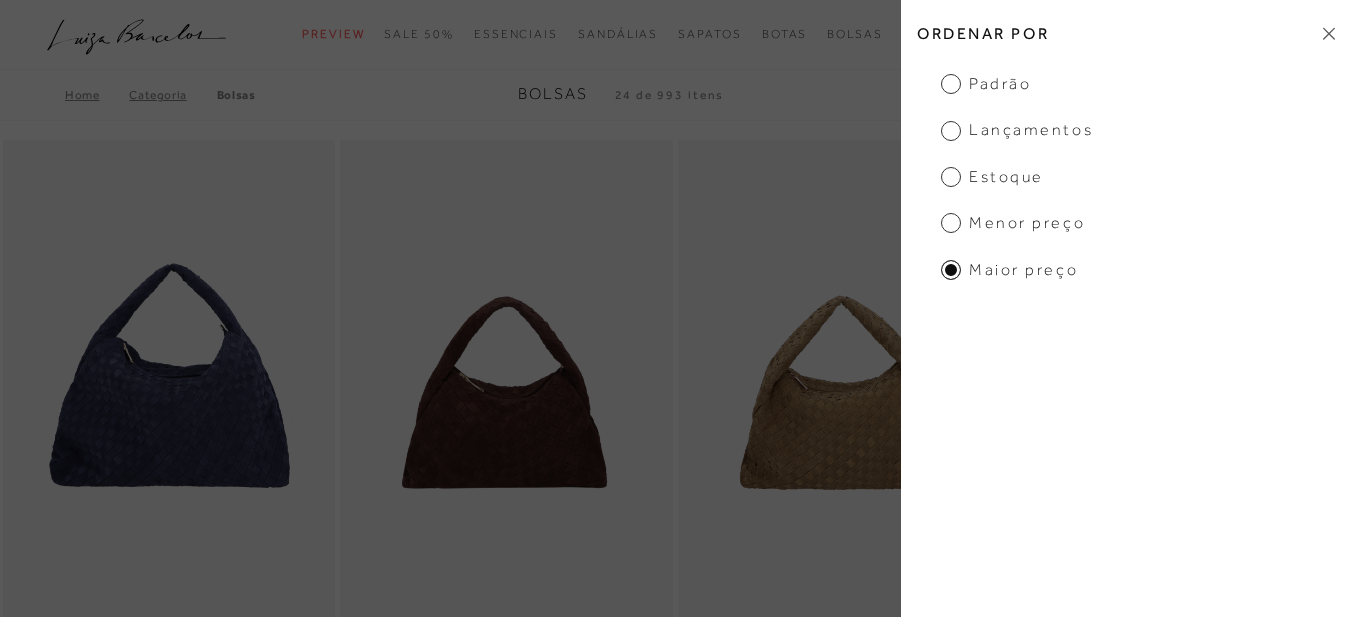 click on "Menor preço" at bounding box center (1013, 223) 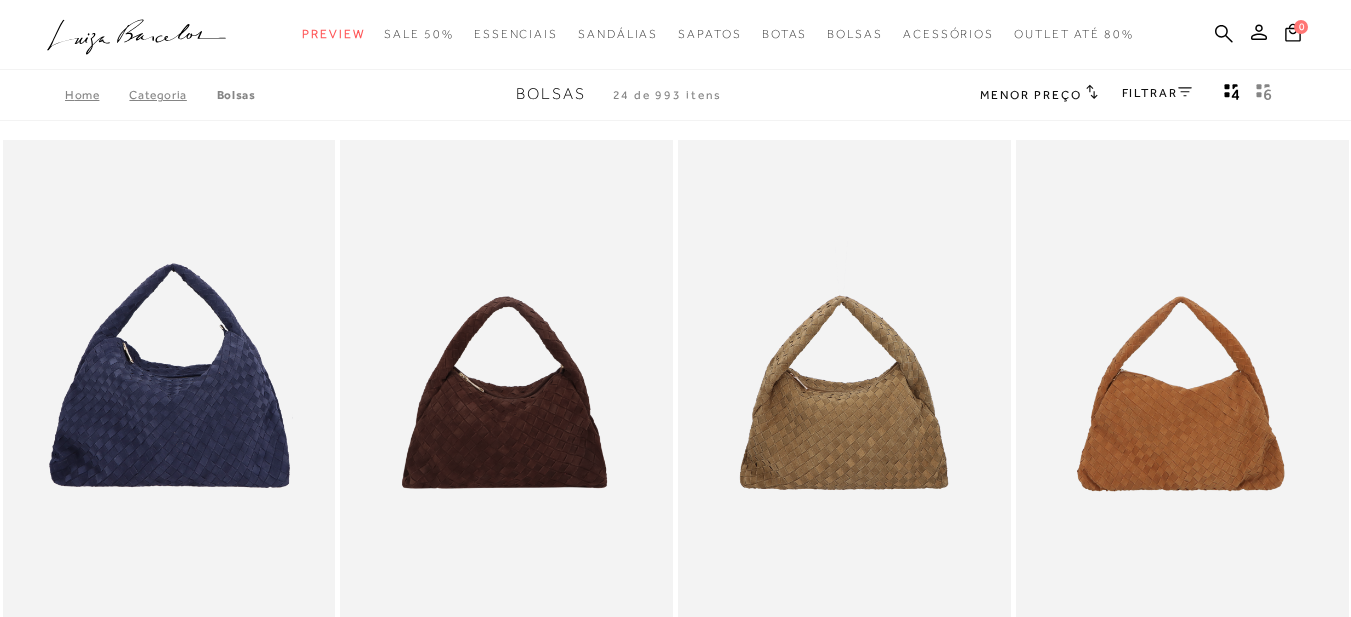 click on "Menor preço" at bounding box center [1030, 95] 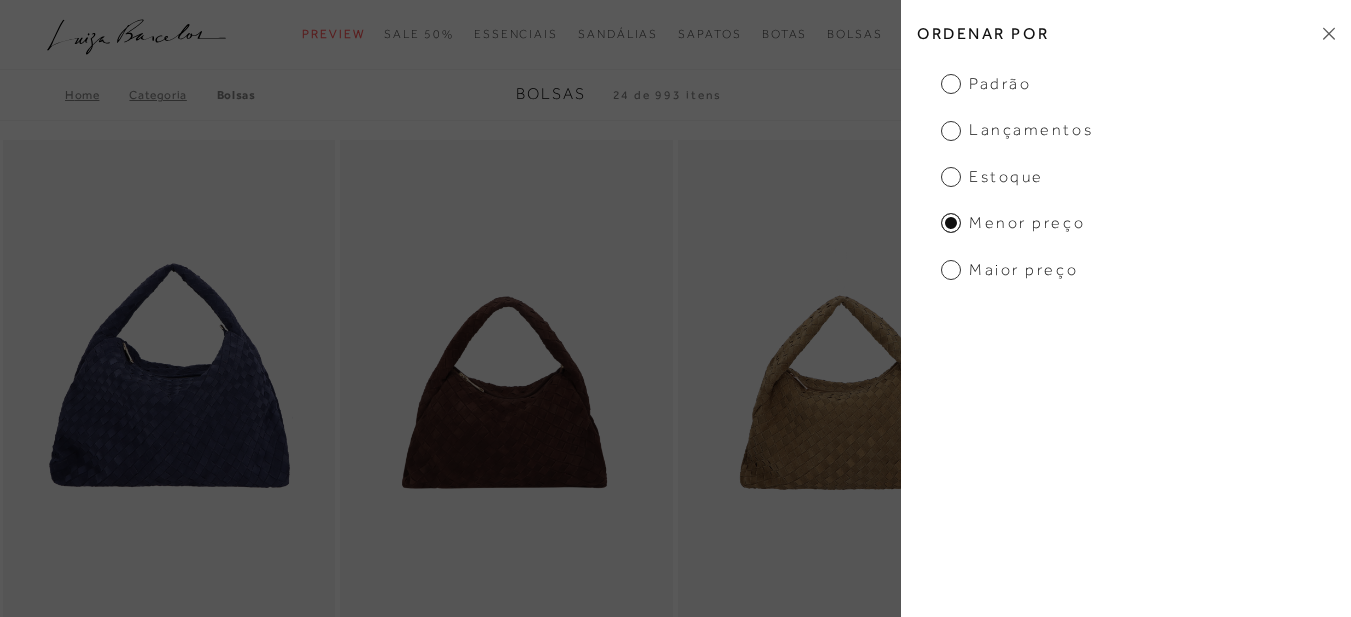 click on "Maior preço" at bounding box center (1009, 270) 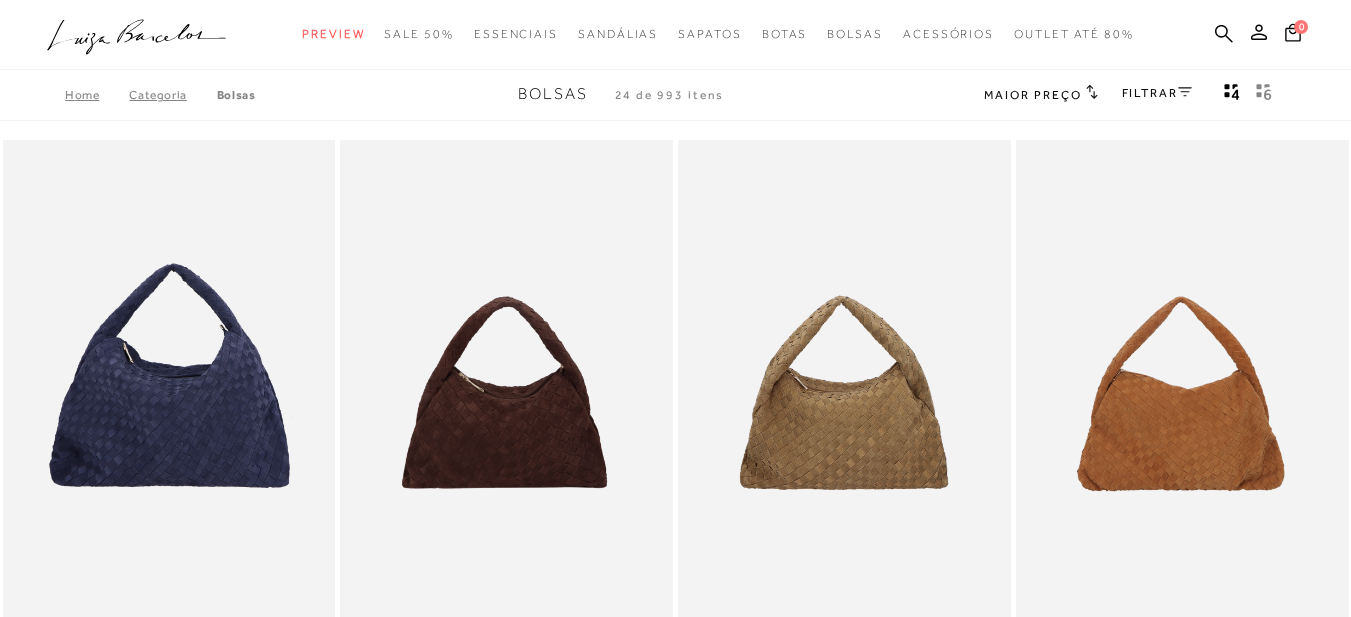 click on "Maior preço" at bounding box center (1032, 95) 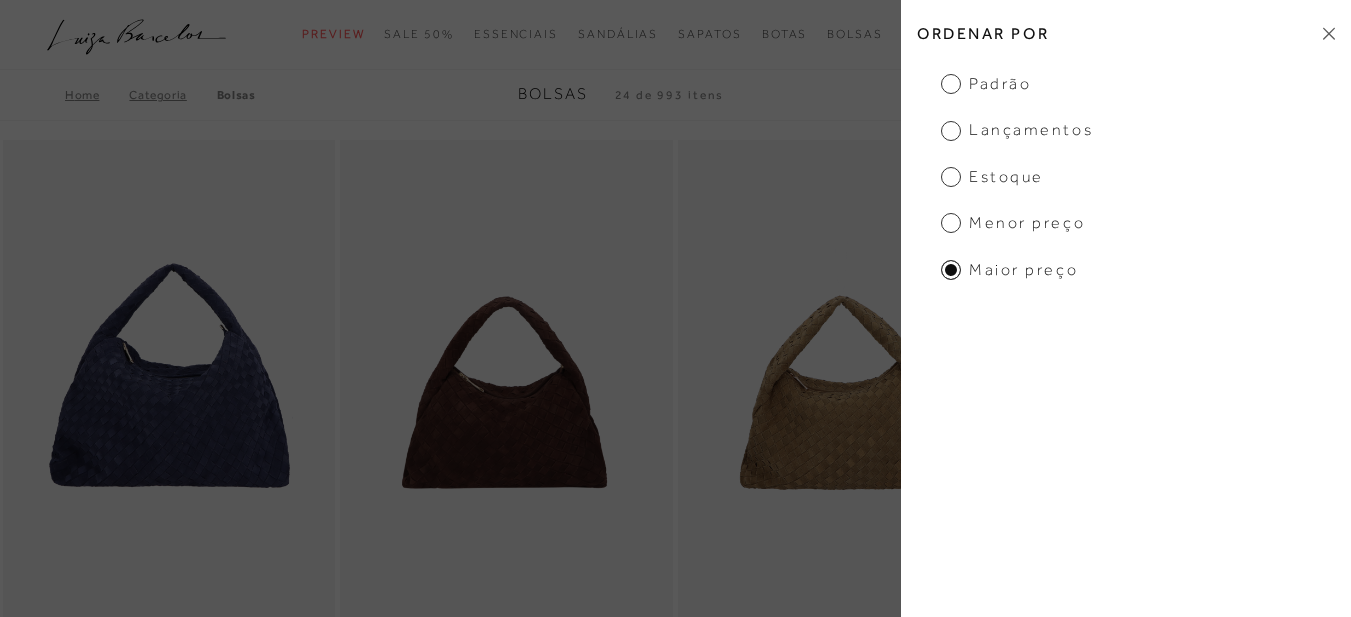 click on "Menor preço" at bounding box center [1013, 223] 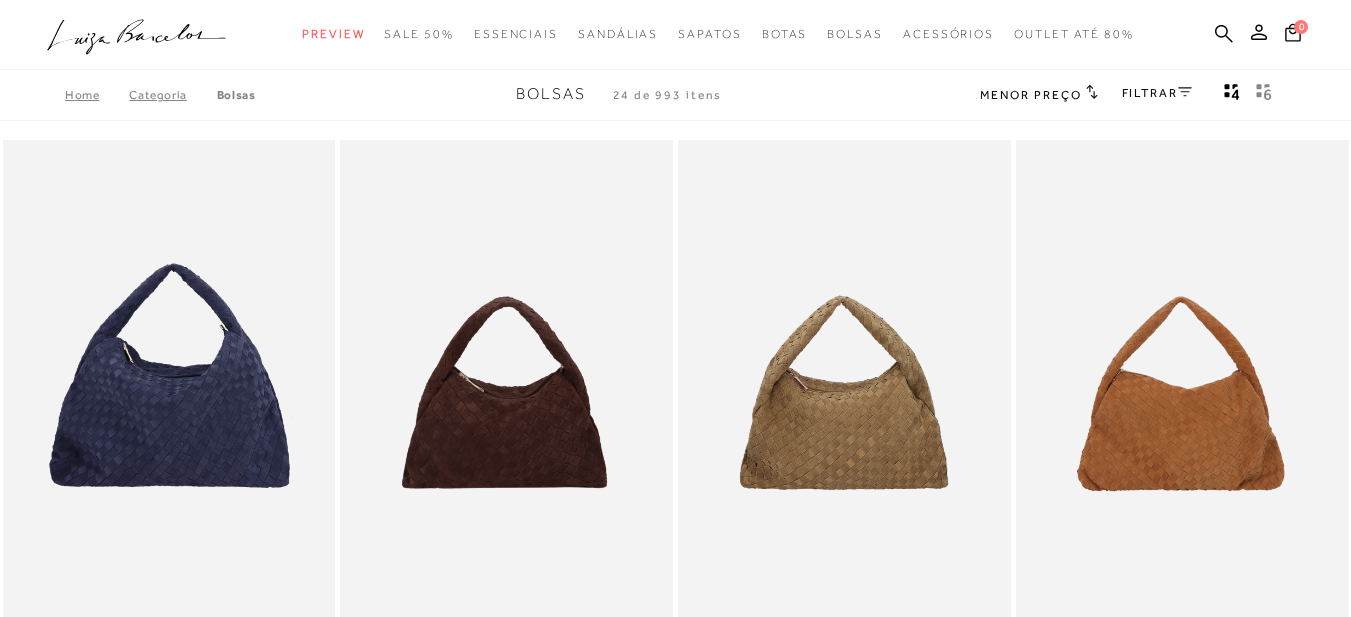 click on "Menor preço" at bounding box center [1030, 95] 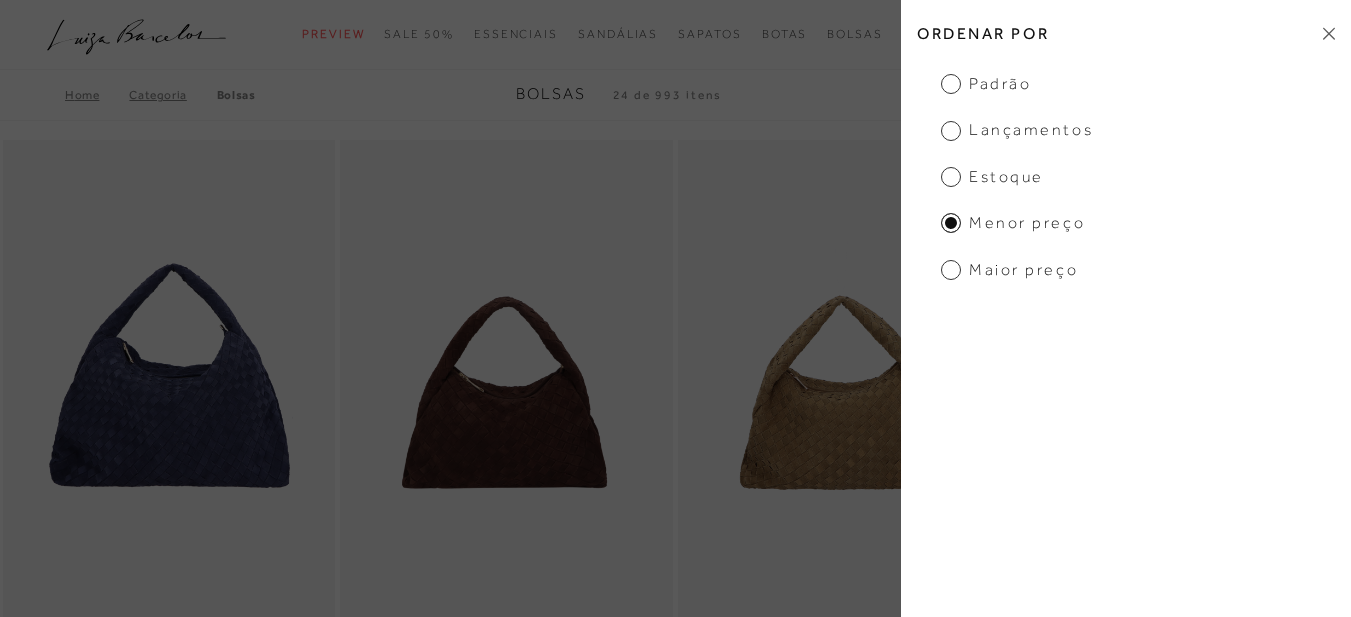 click on "Maior preço" at bounding box center (1009, 270) 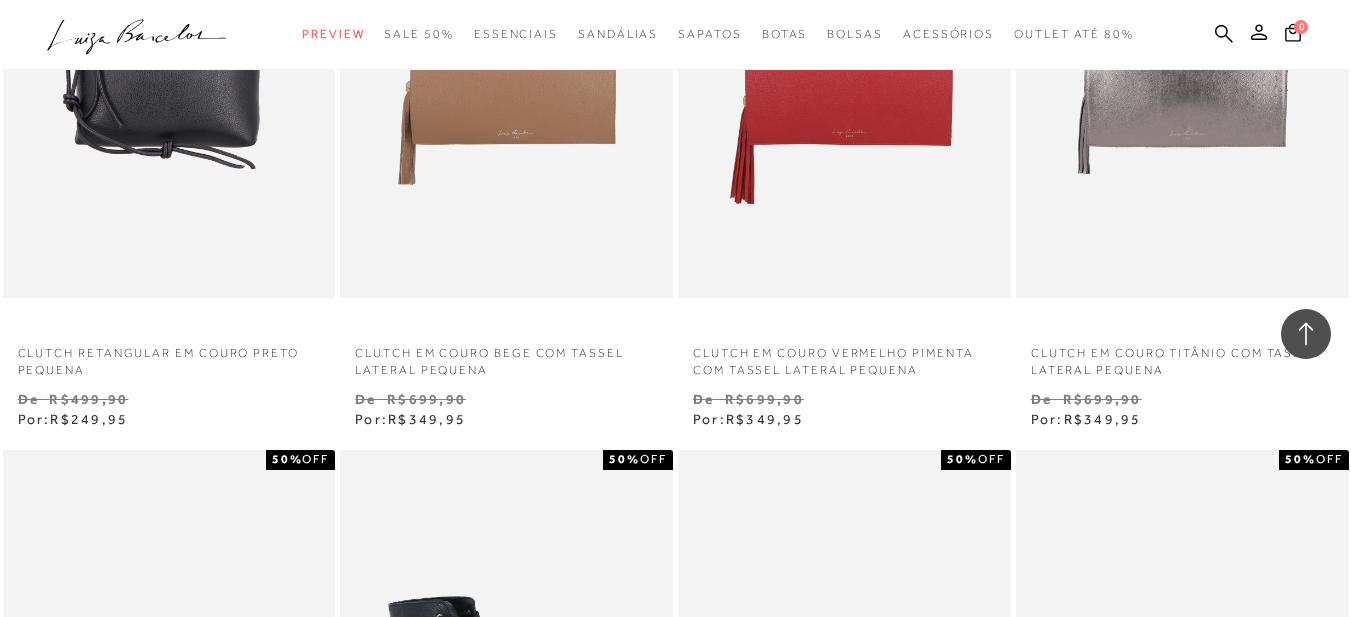 scroll, scrollTop: 5200, scrollLeft: 0, axis: vertical 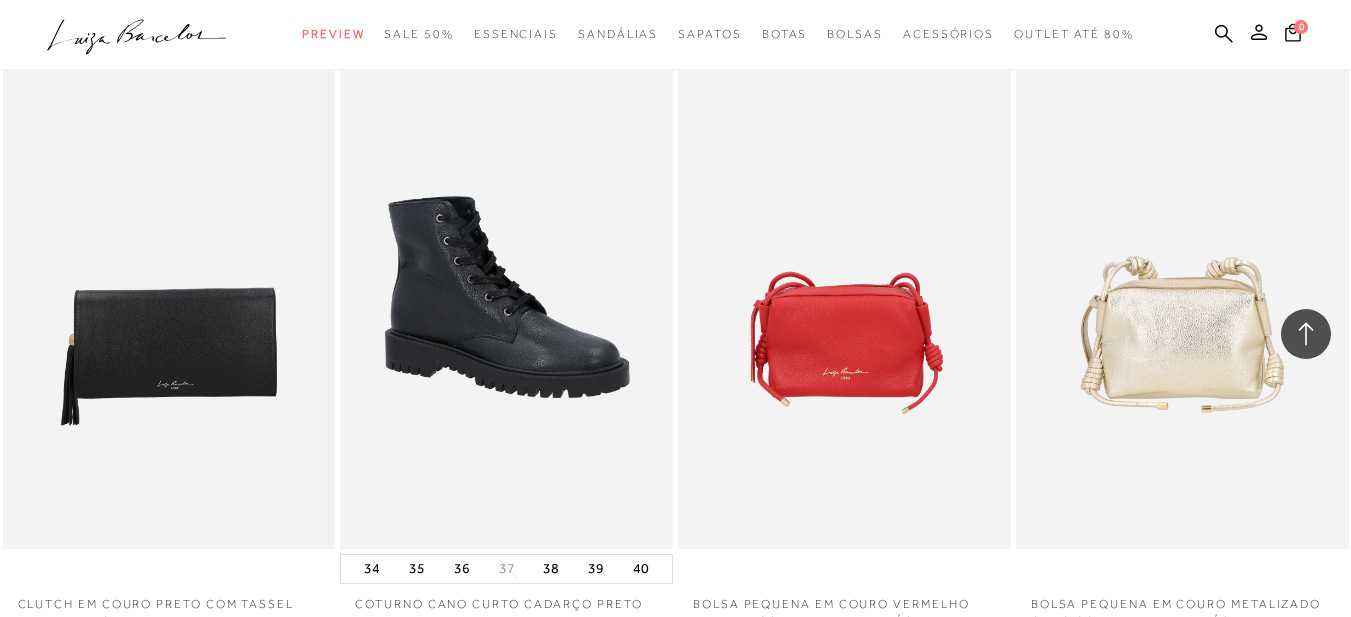 click on ".a{fill-rule:evenodd;}" 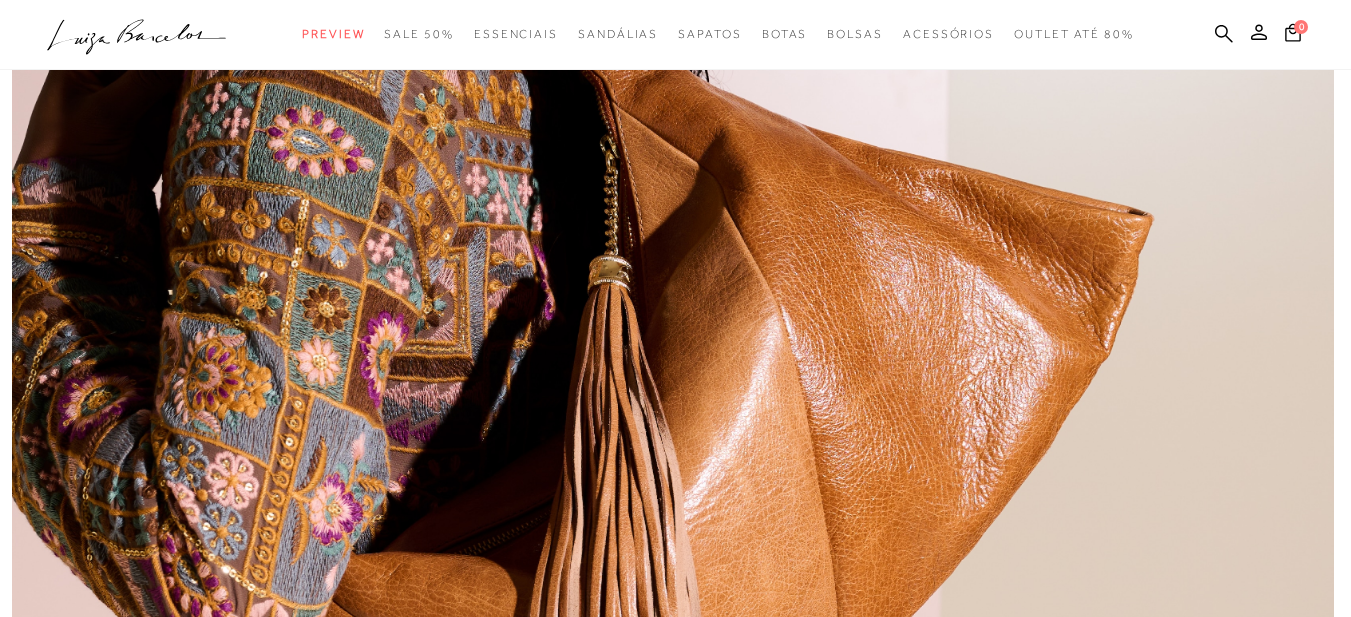 scroll, scrollTop: 0, scrollLeft: 0, axis: both 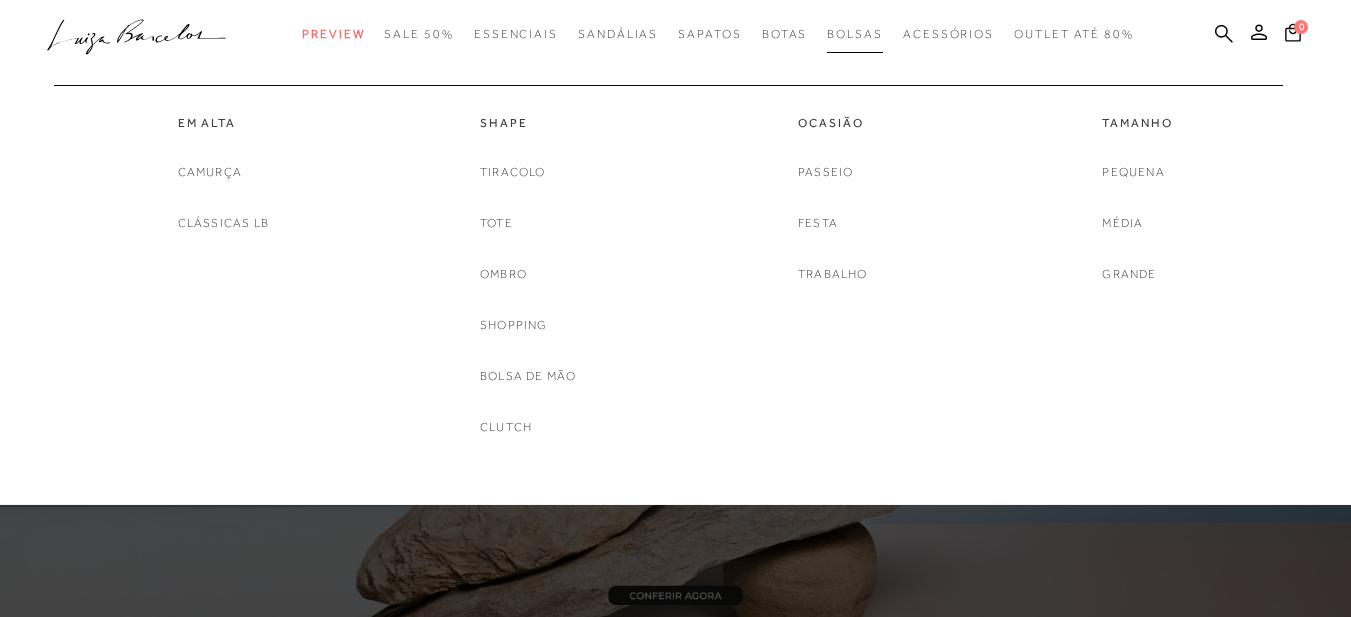 click on "Bolsas" at bounding box center (855, 34) 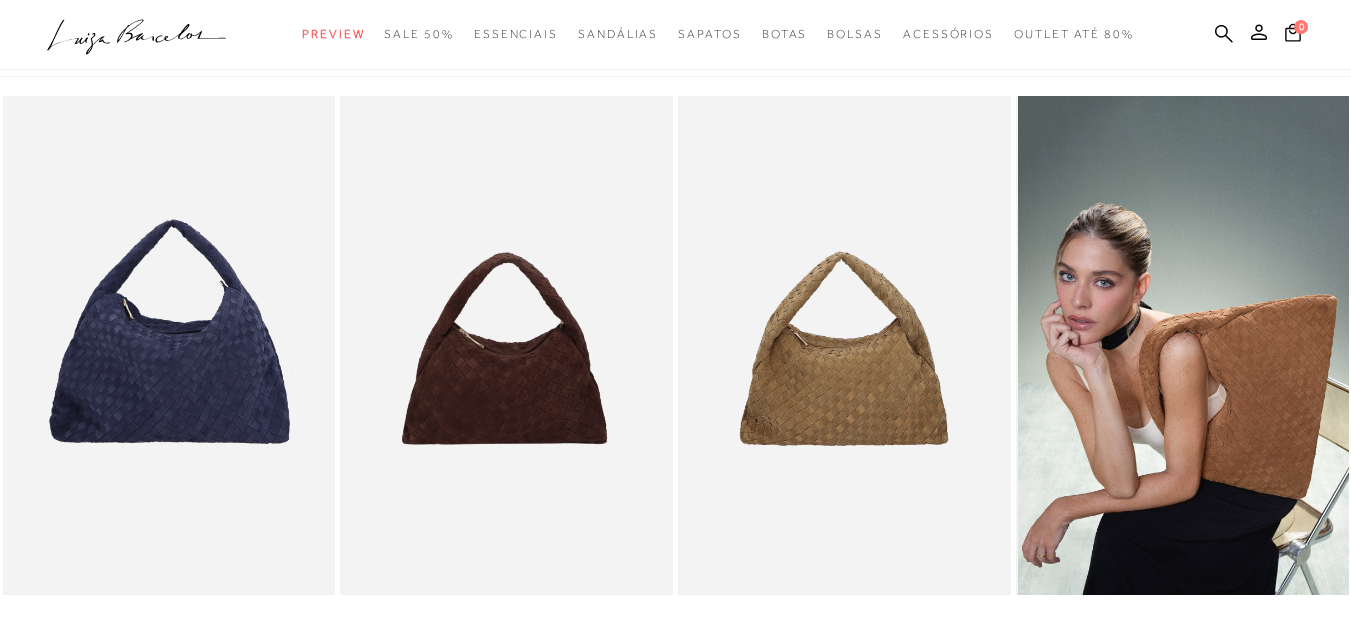 scroll, scrollTop: 0, scrollLeft: 0, axis: both 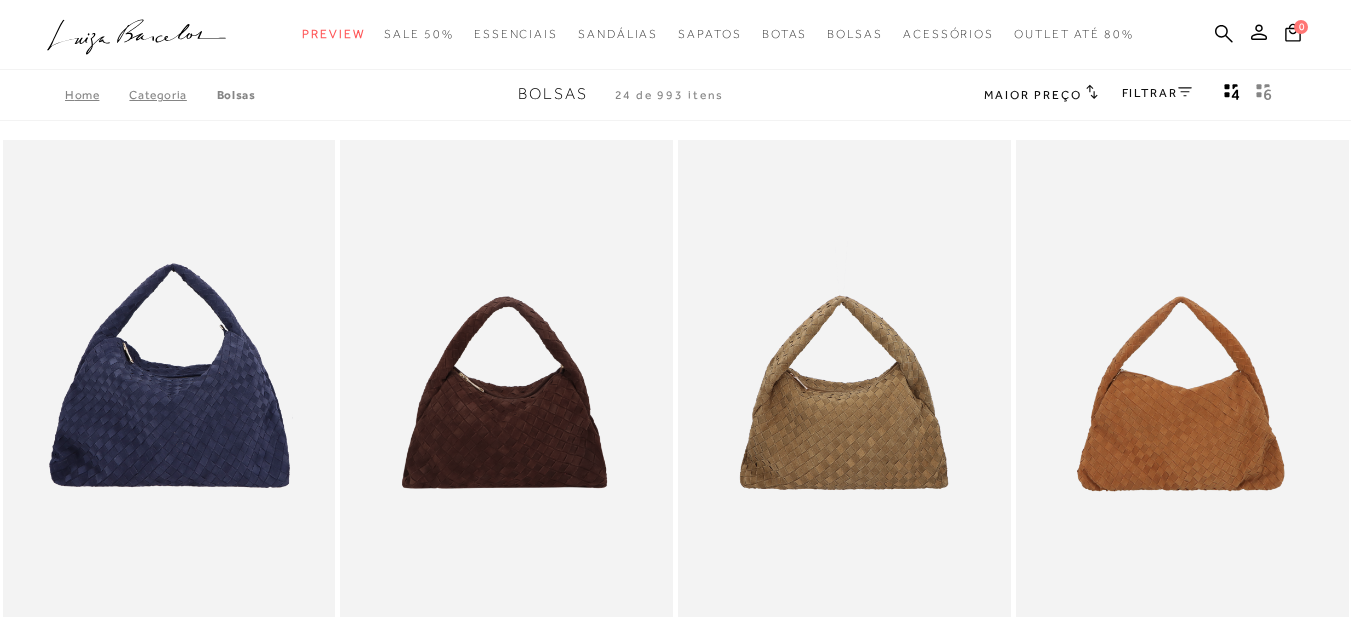 click on ".a{fill-rule:evenodd;}" 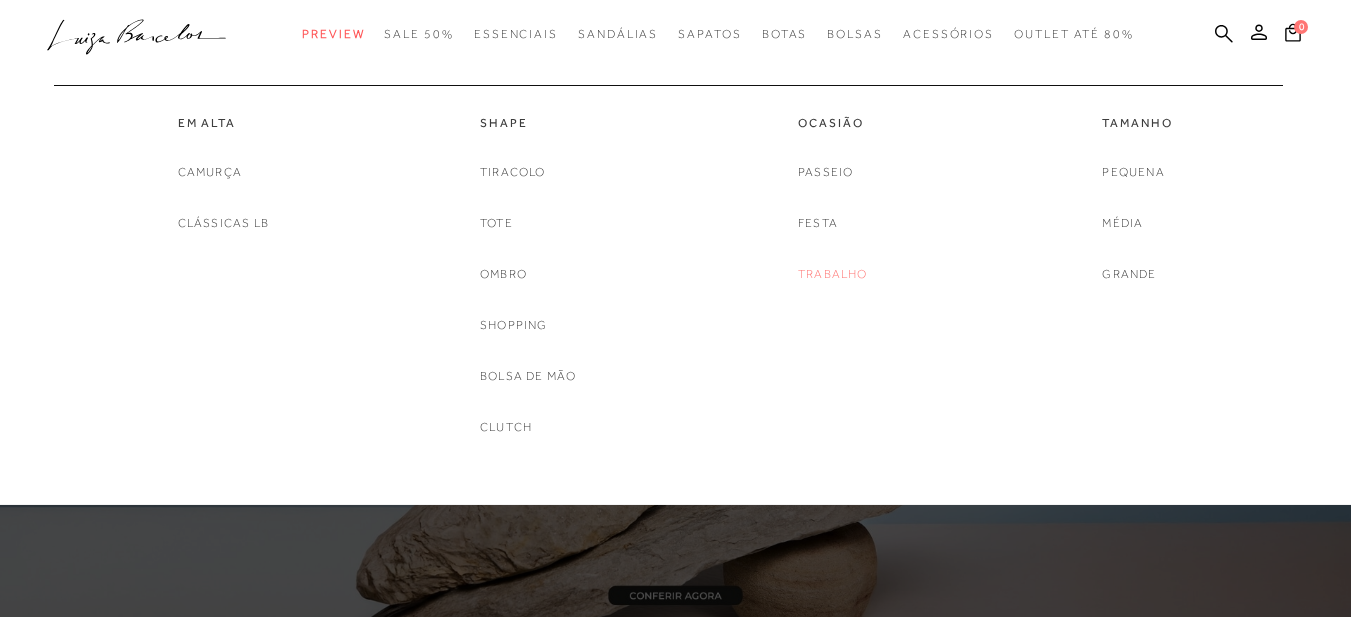 click on "Trabalho" at bounding box center [833, 274] 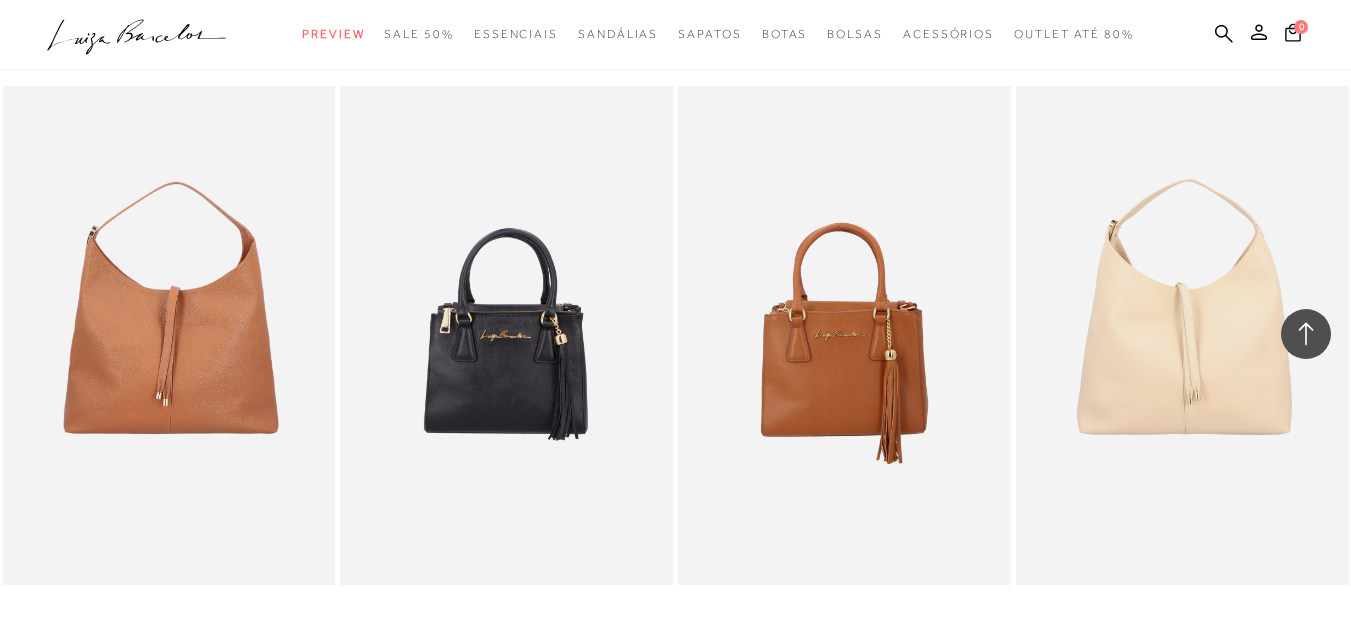 scroll, scrollTop: 3600, scrollLeft: 0, axis: vertical 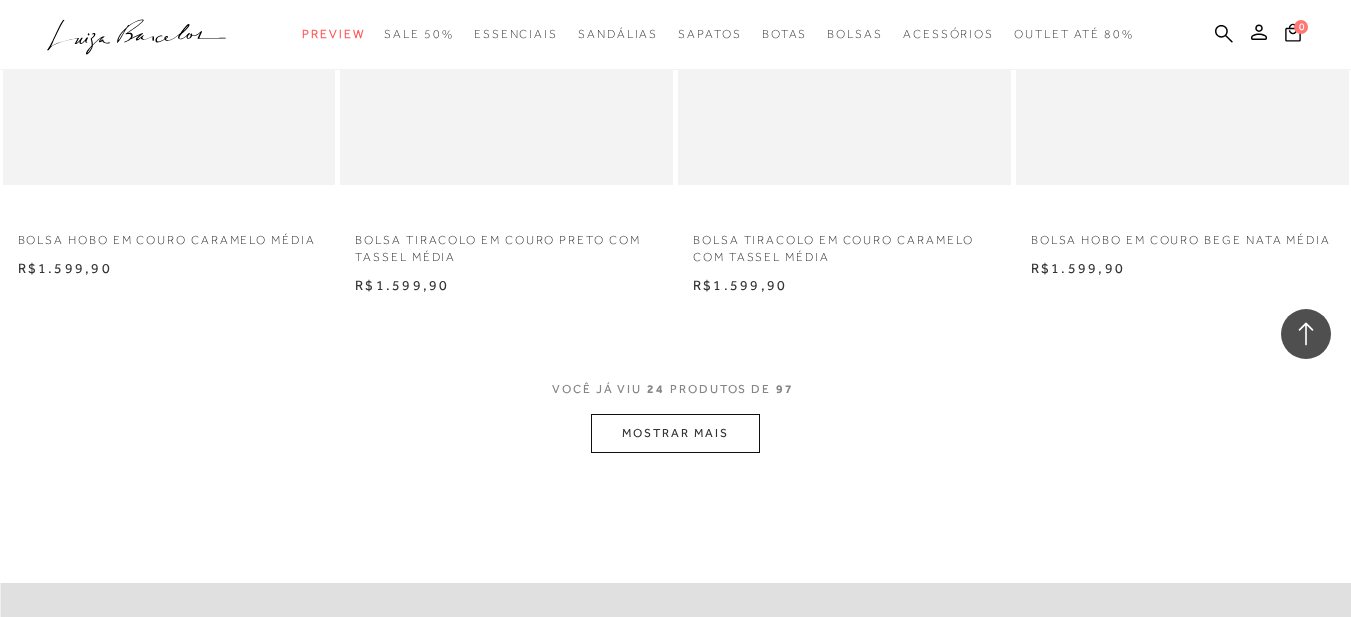click on "MOSTRAR MAIS" at bounding box center (675, 433) 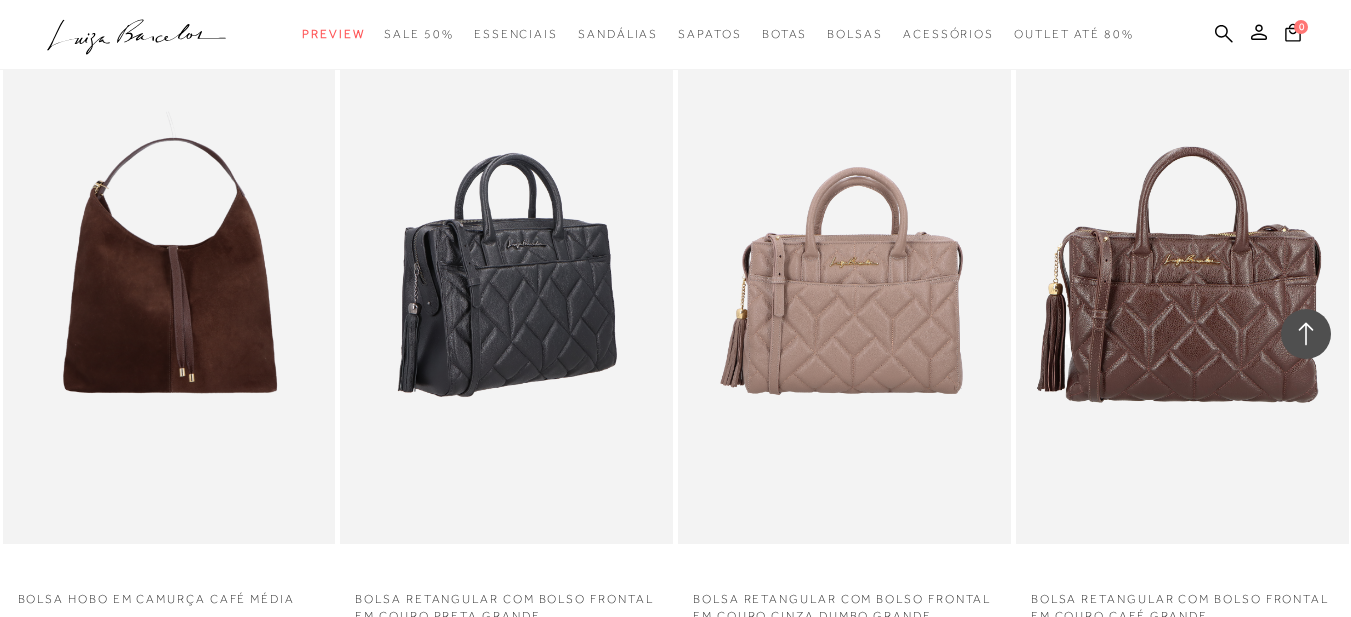 scroll, scrollTop: 4600, scrollLeft: 0, axis: vertical 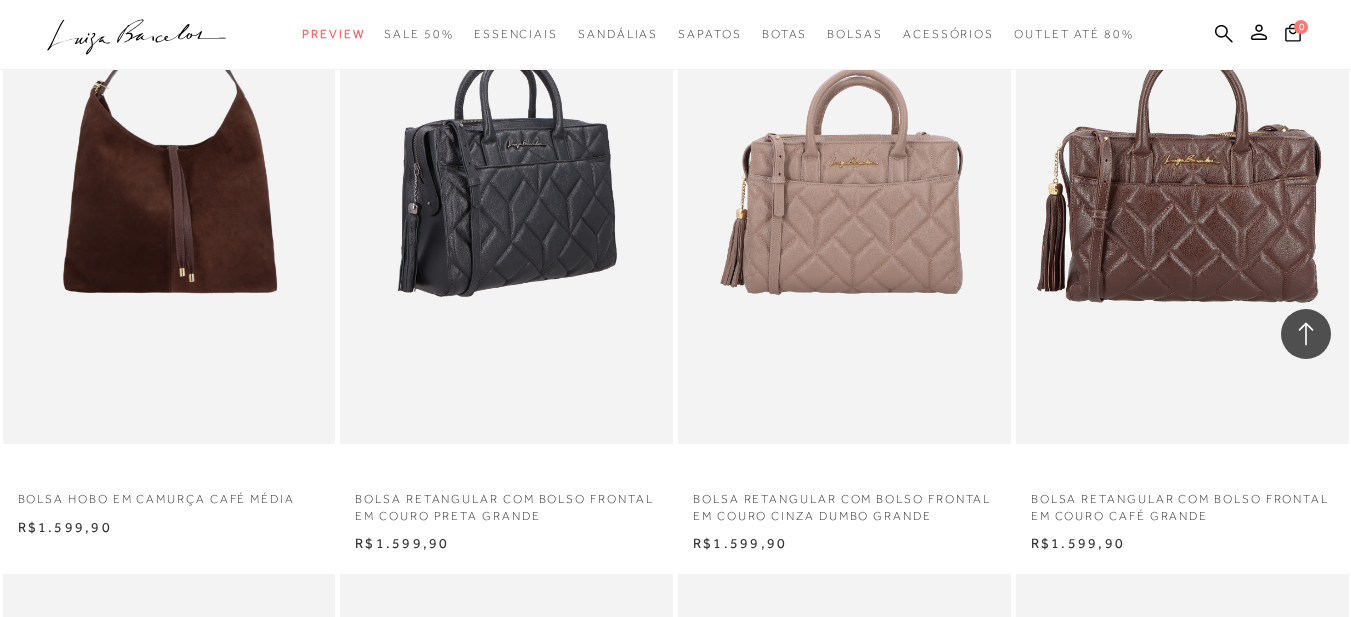 click at bounding box center [507, 194] 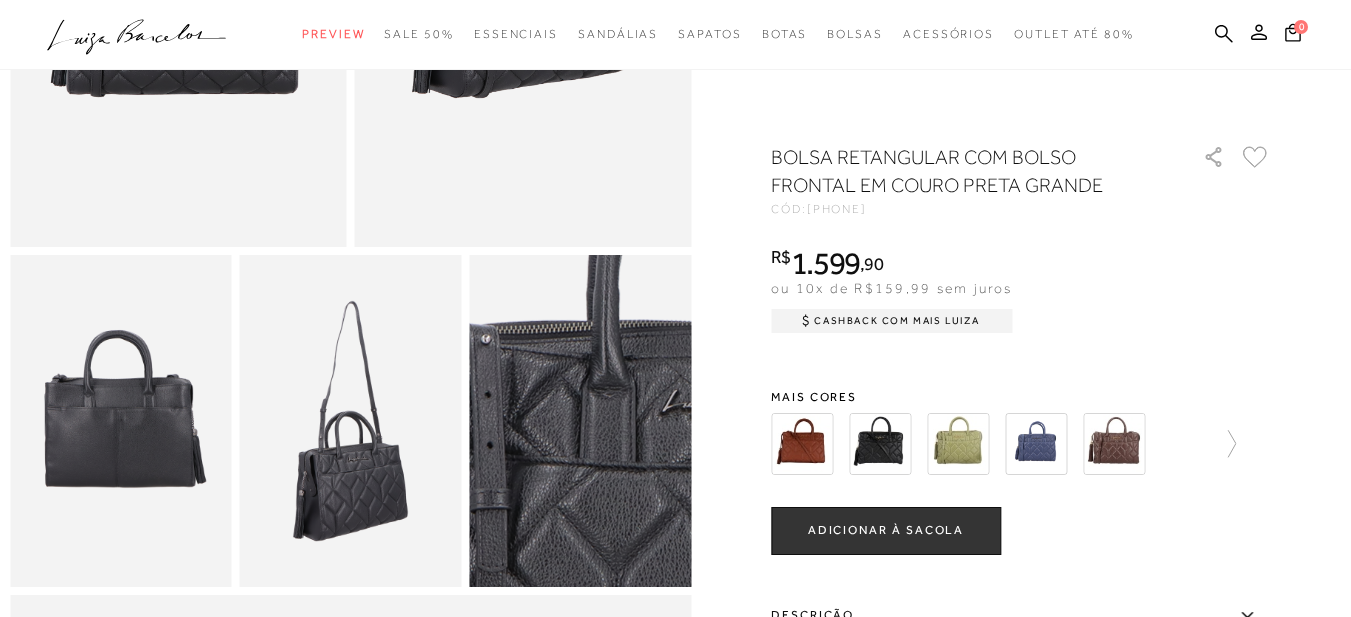 scroll, scrollTop: 500, scrollLeft: 0, axis: vertical 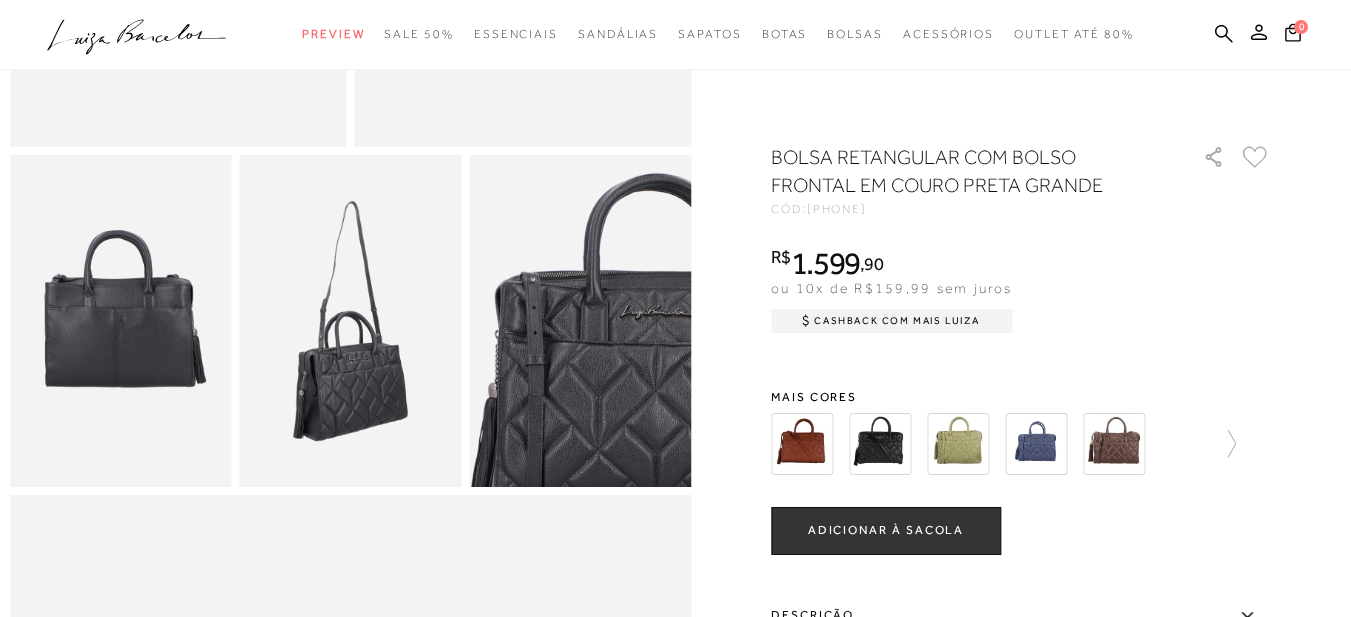 click at bounding box center [351, 321] 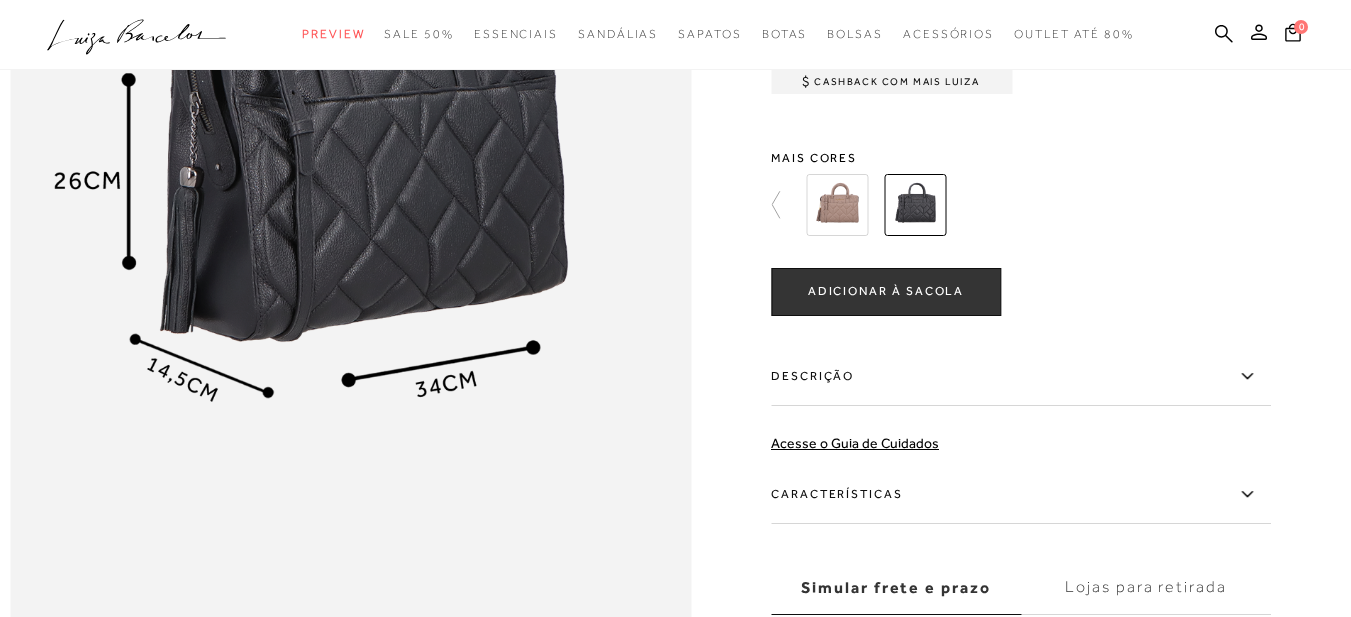 scroll, scrollTop: 1500, scrollLeft: 0, axis: vertical 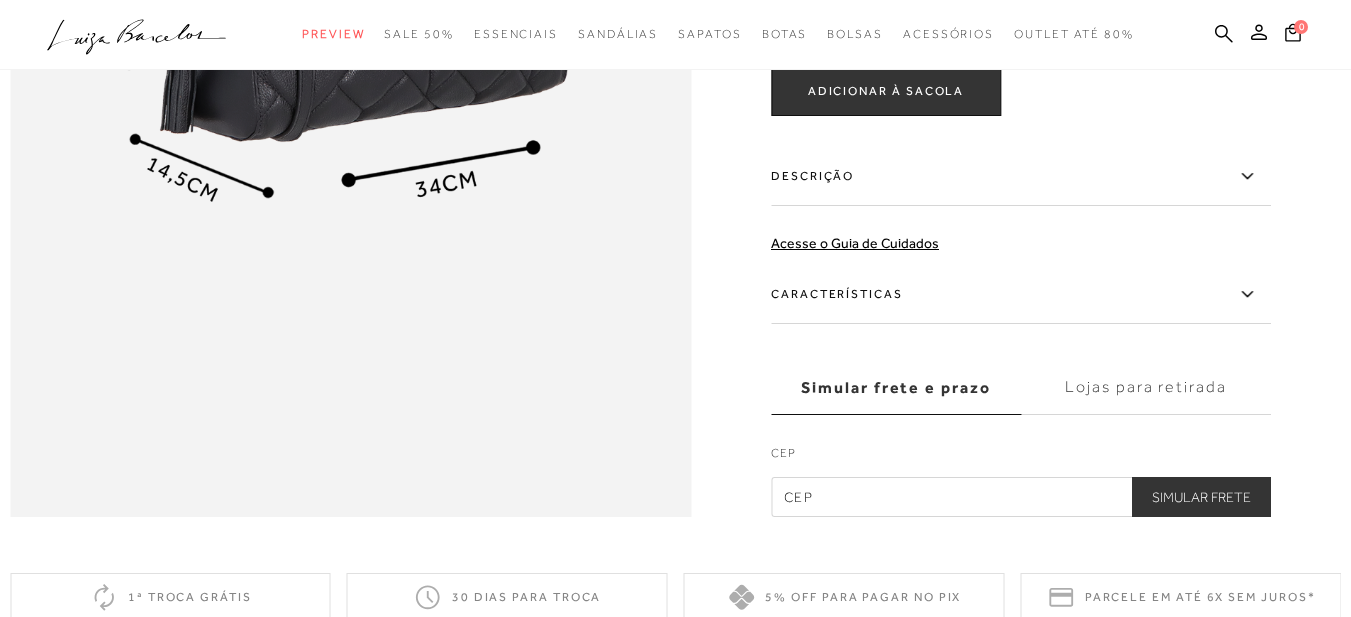 click 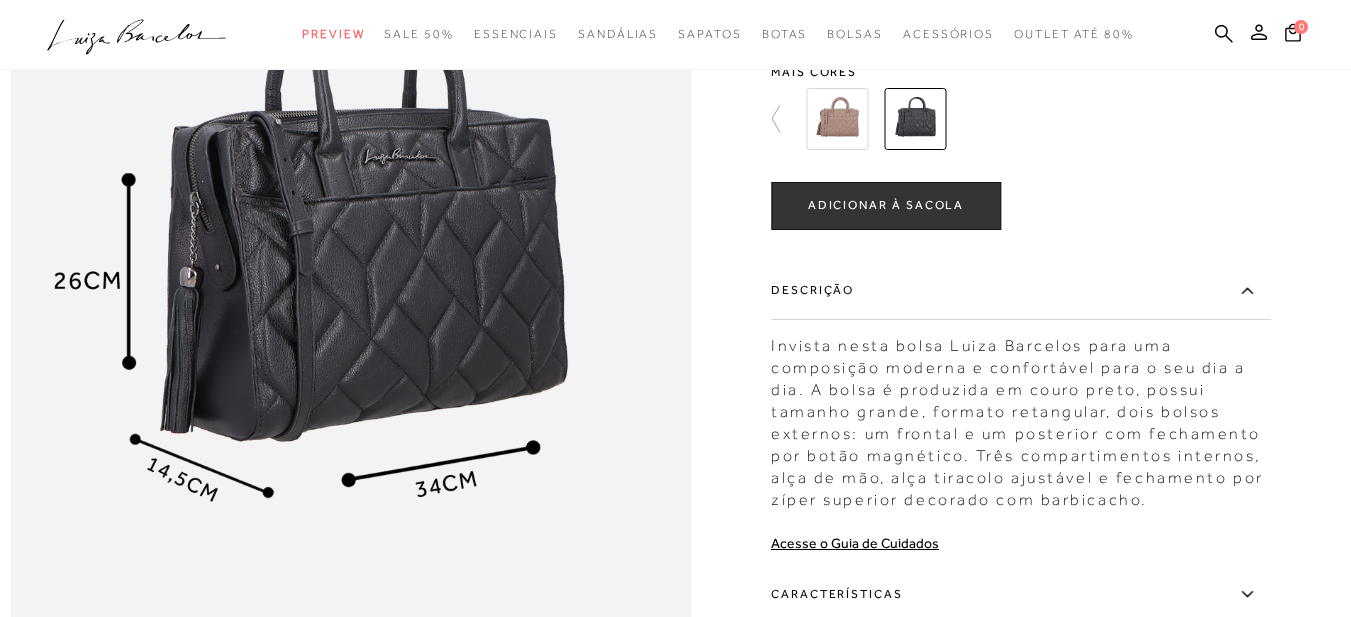 scroll, scrollTop: 1300, scrollLeft: 0, axis: vertical 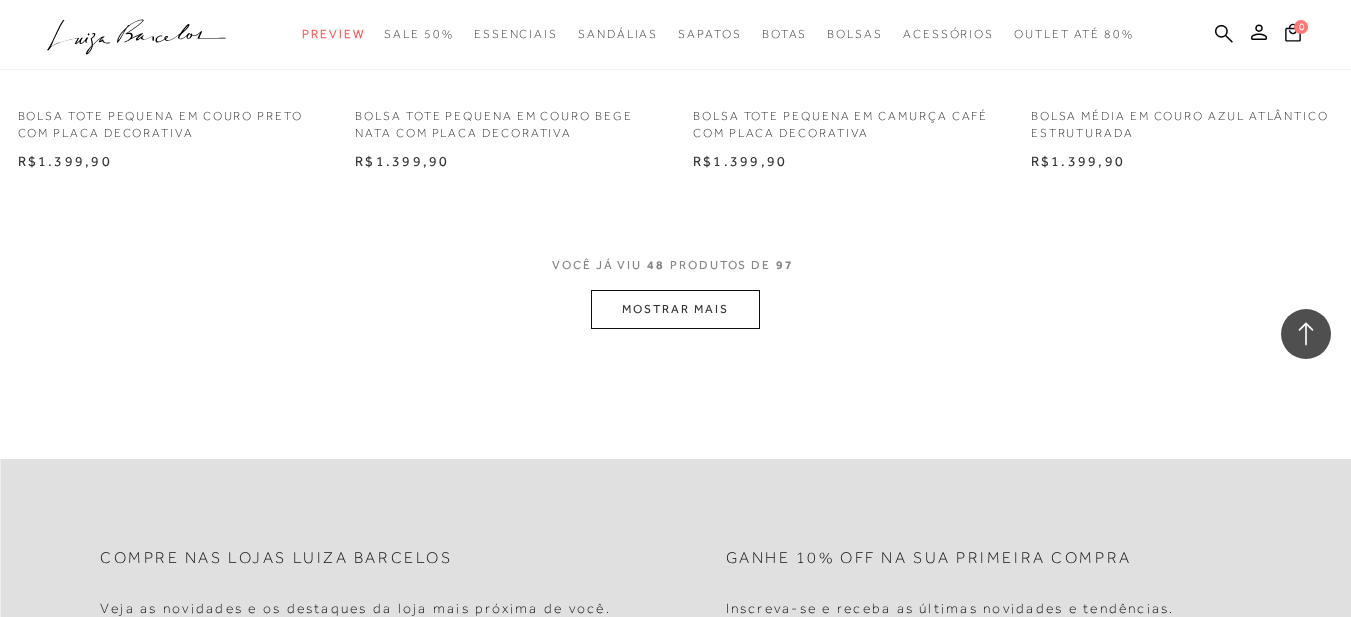 click on "MOSTRAR MAIS" at bounding box center (675, 309) 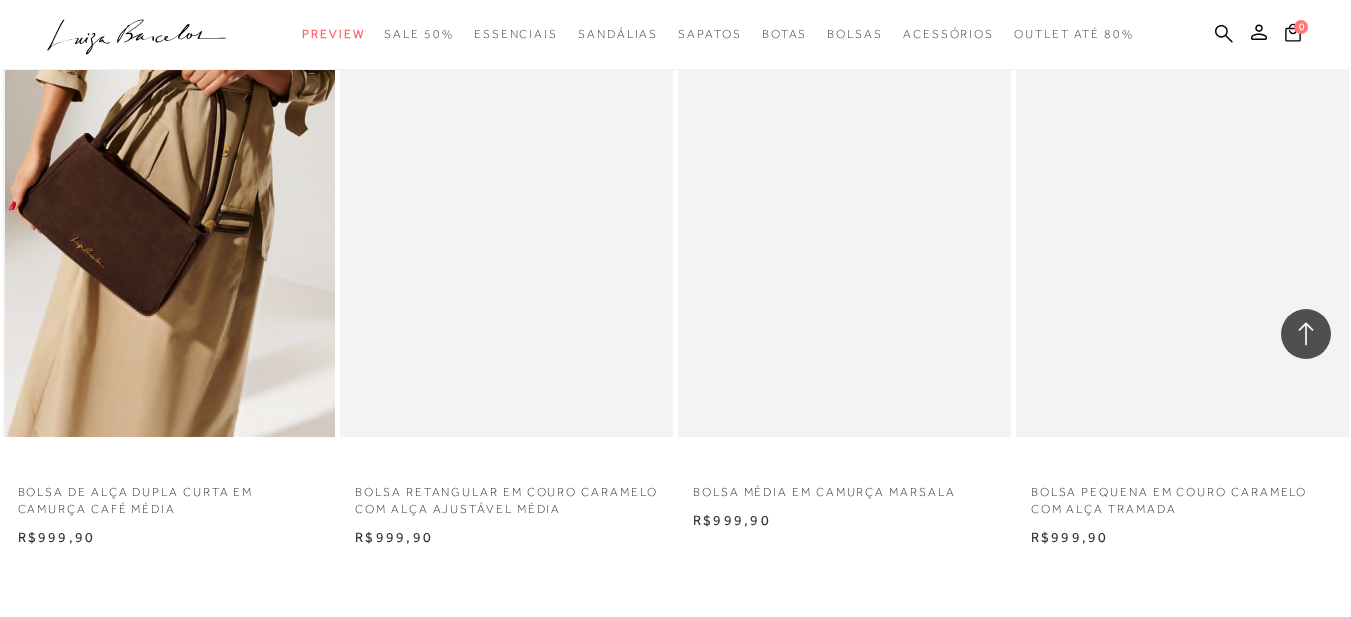 scroll, scrollTop: 11200, scrollLeft: 0, axis: vertical 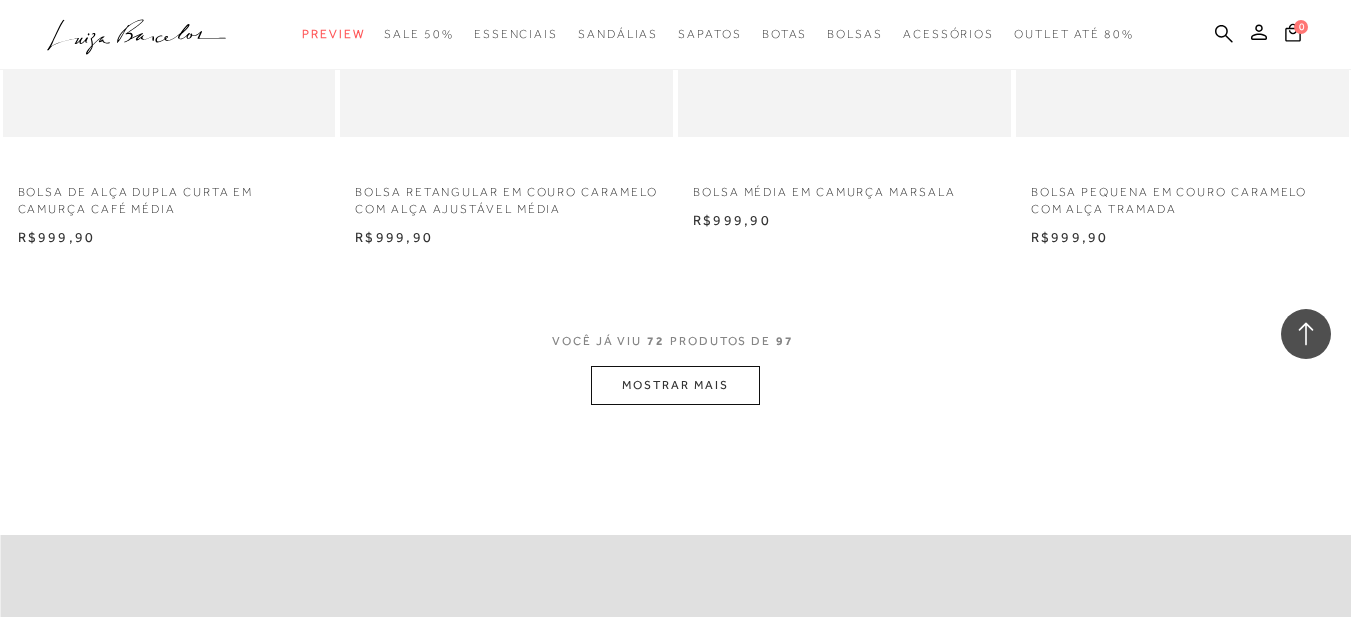 click on "MOSTRAR MAIS" at bounding box center [675, 385] 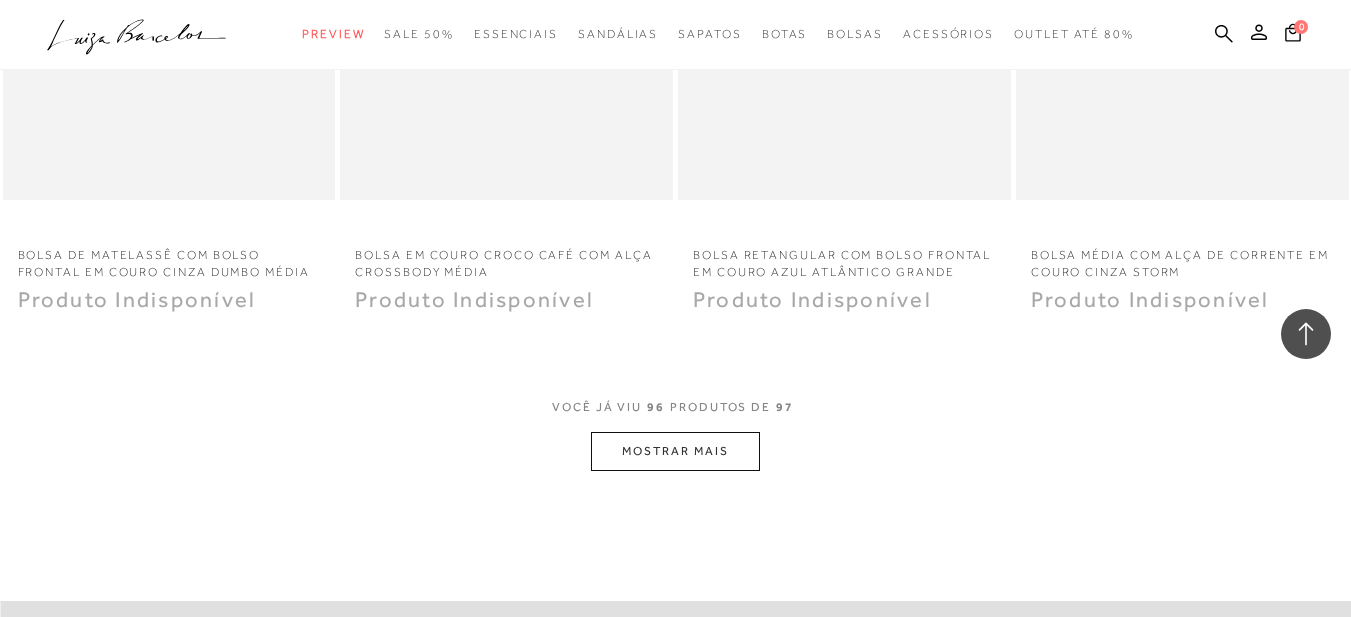 scroll, scrollTop: 15100, scrollLeft: 0, axis: vertical 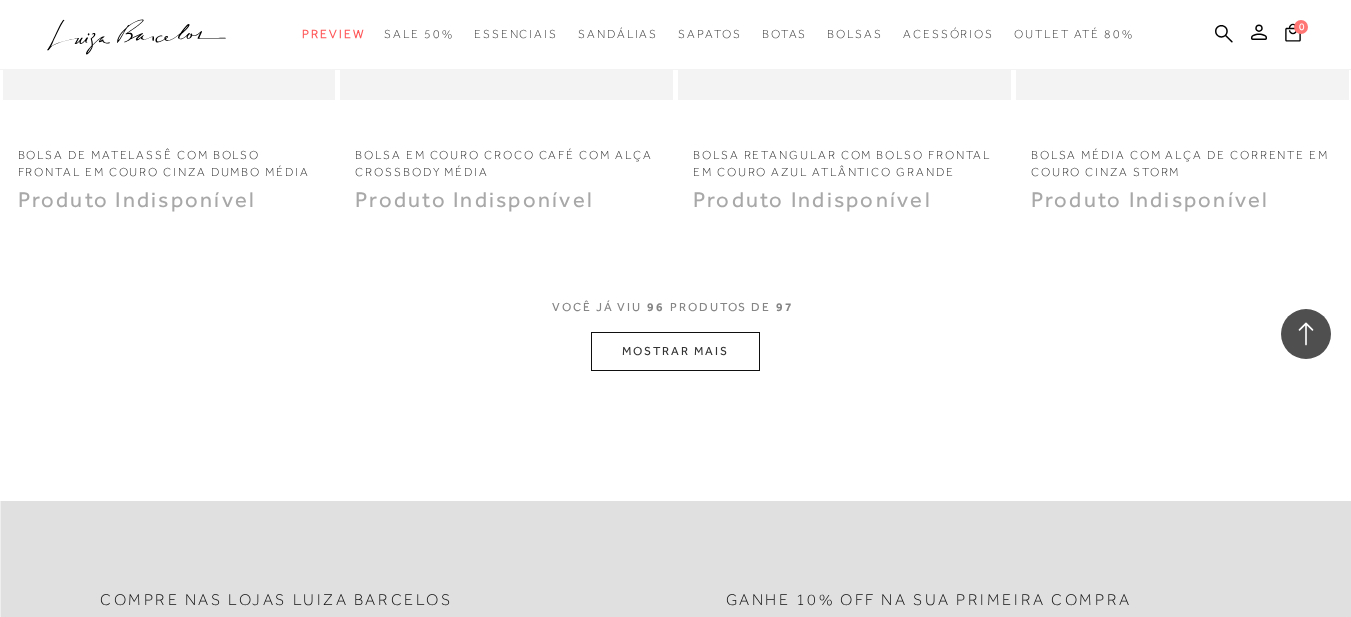 click on "MOSTRAR MAIS" at bounding box center (675, 351) 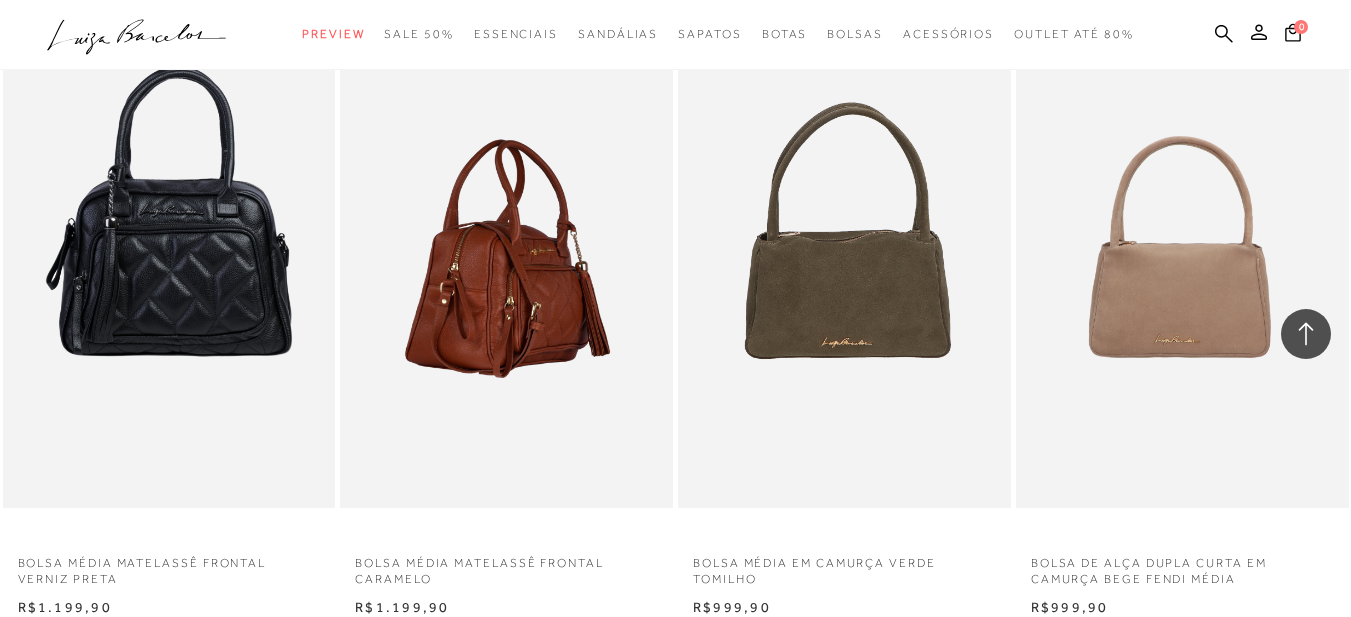 scroll, scrollTop: 10300, scrollLeft: 0, axis: vertical 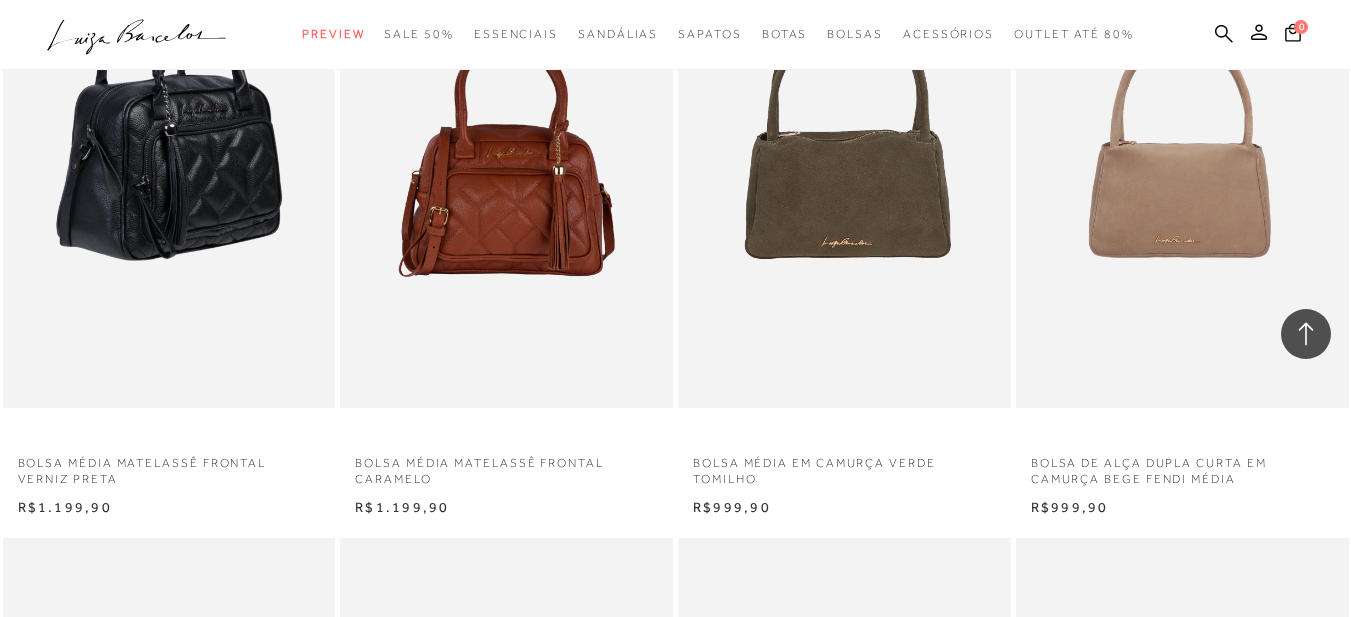 click at bounding box center [170, 158] 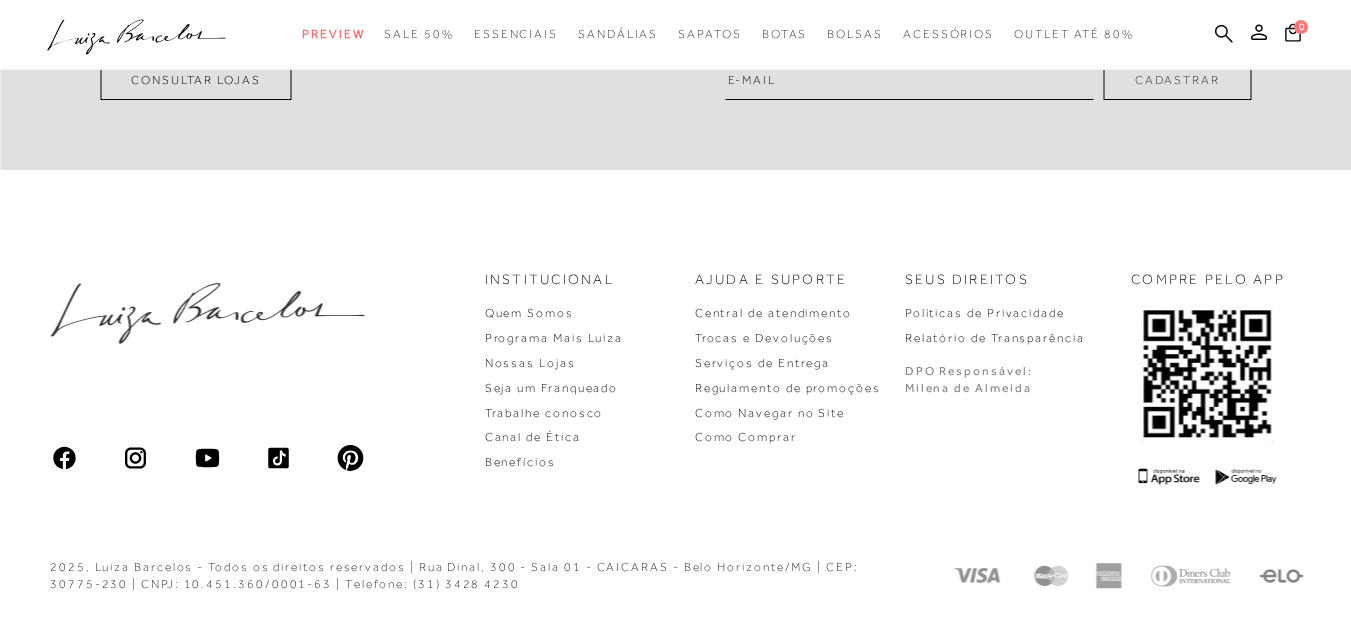 scroll, scrollTop: 0, scrollLeft: 0, axis: both 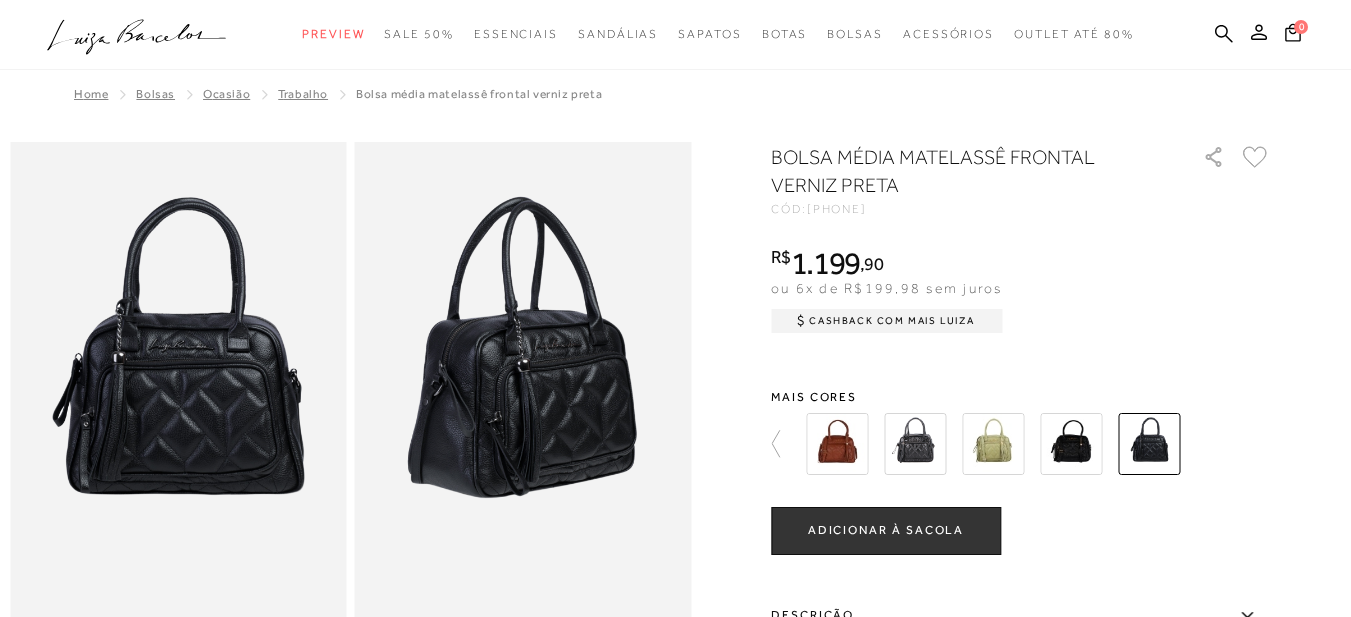 click at bounding box center (1071, 444) 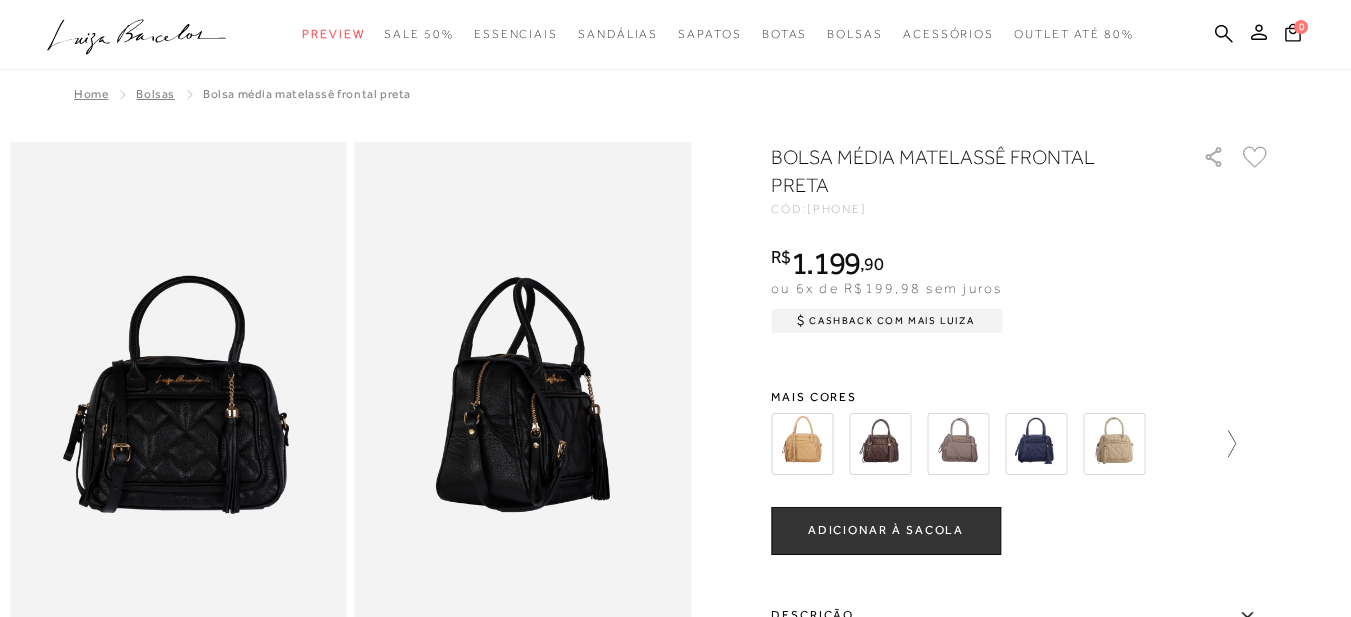 click 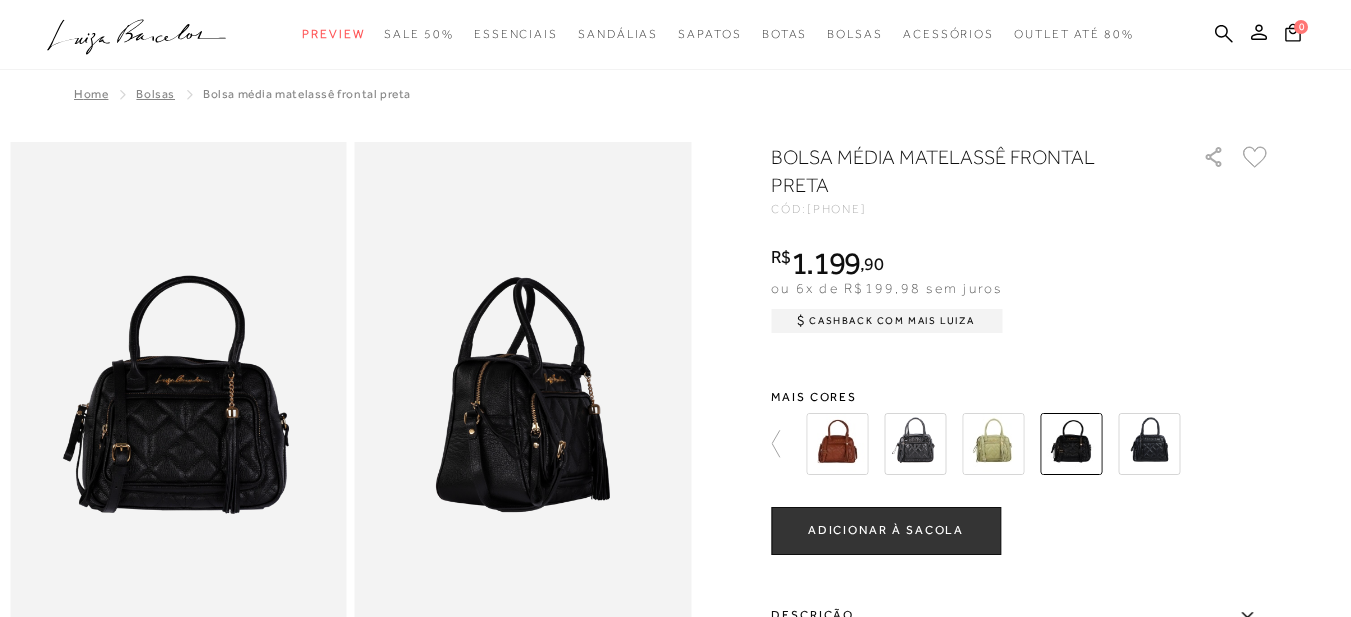 click at bounding box center (1149, 444) 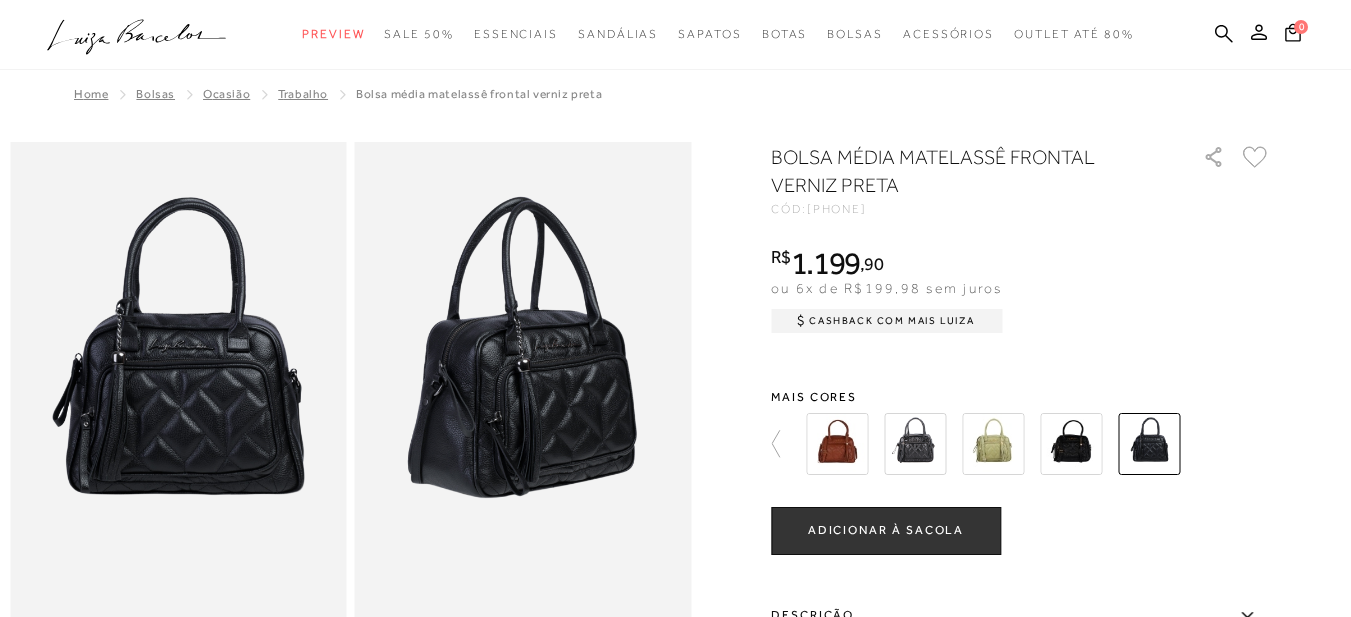 click at bounding box center [915, 444] 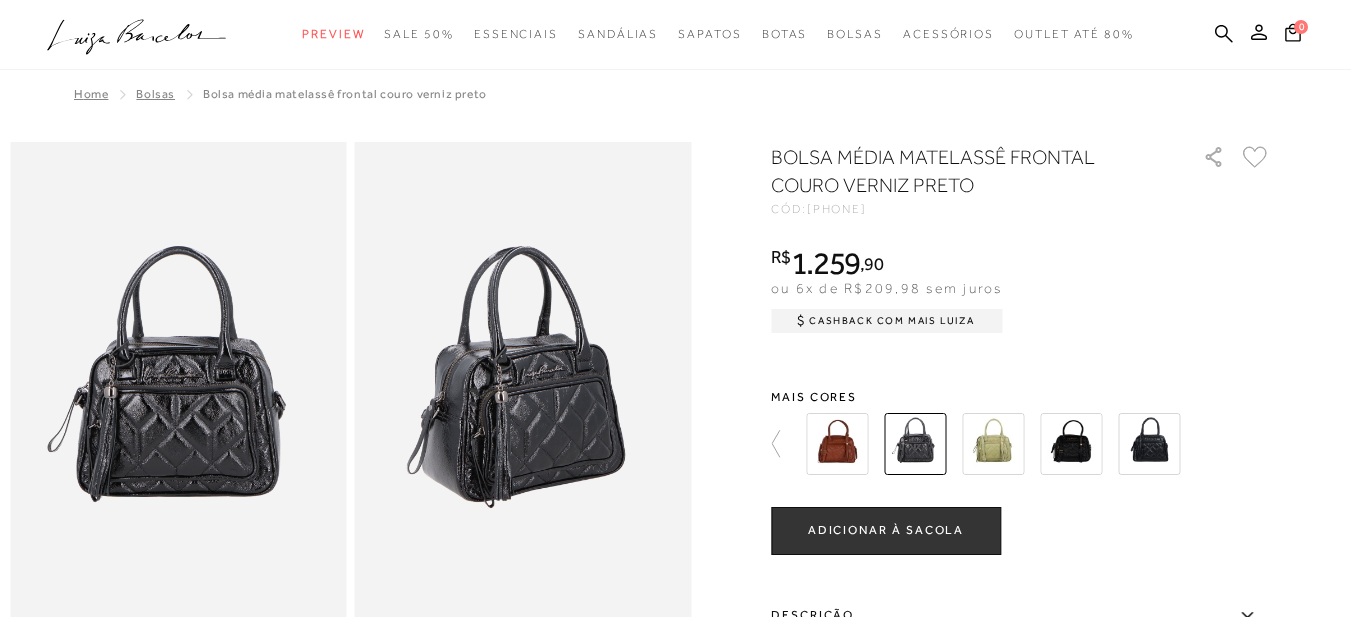 click at bounding box center [1149, 444] 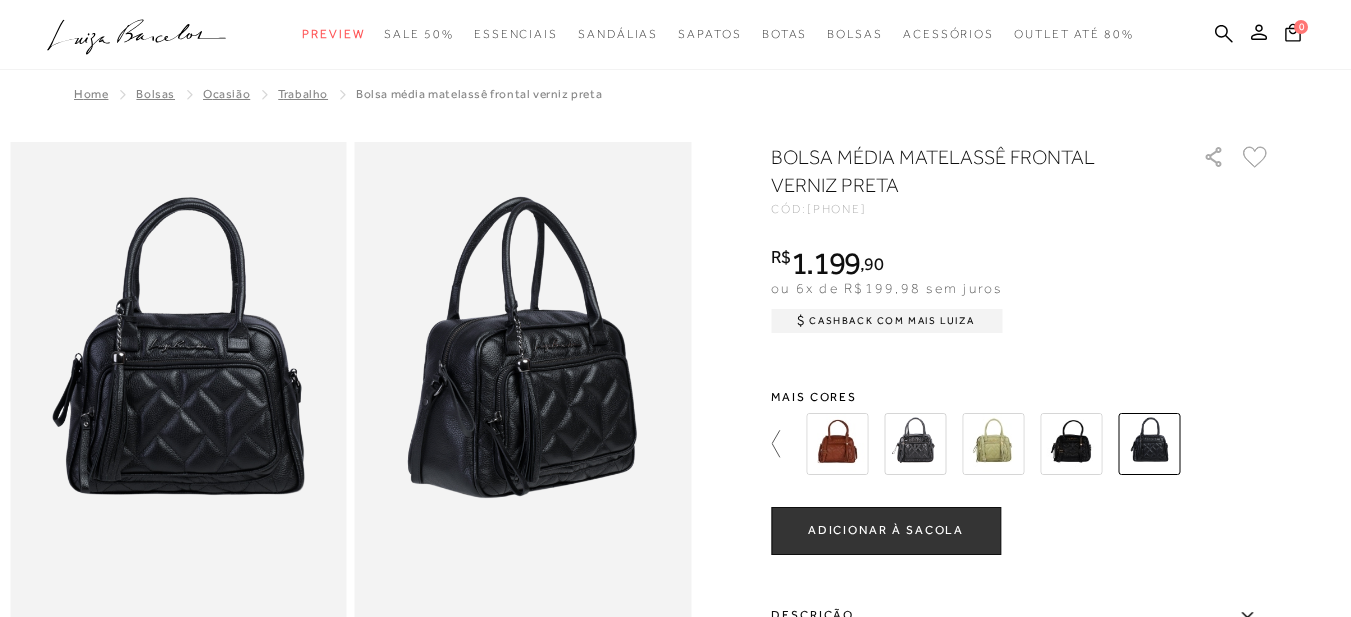 click 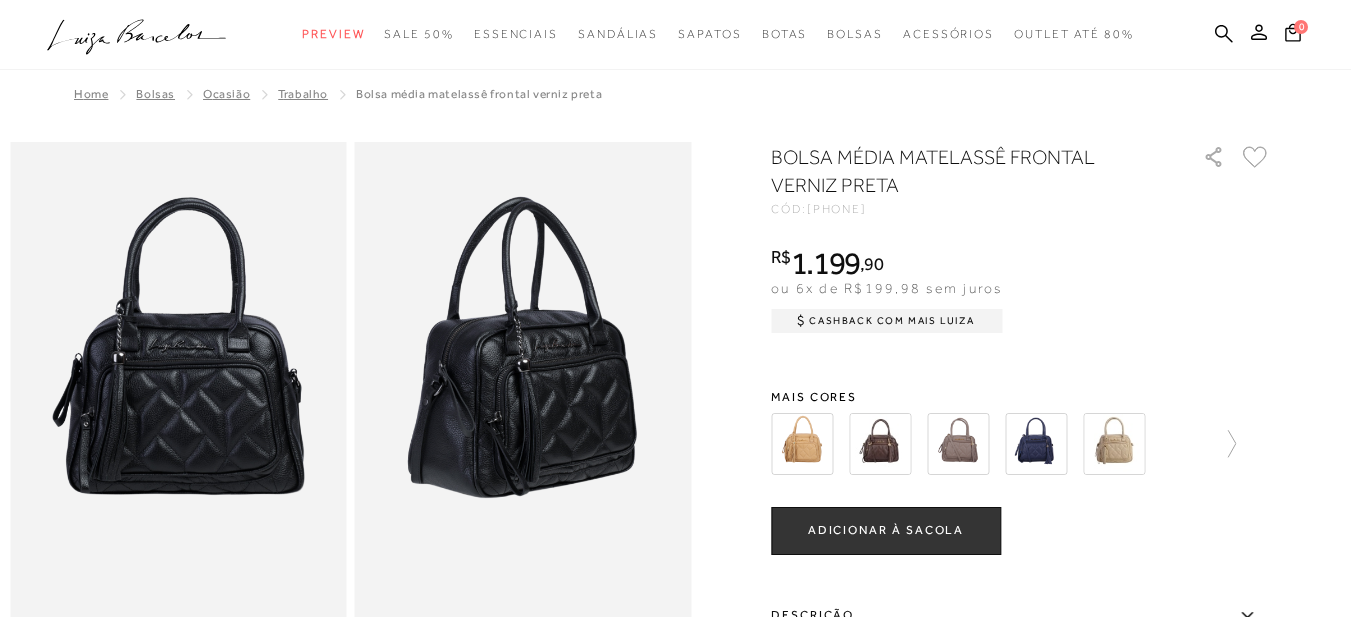 click at bounding box center [1036, 444] 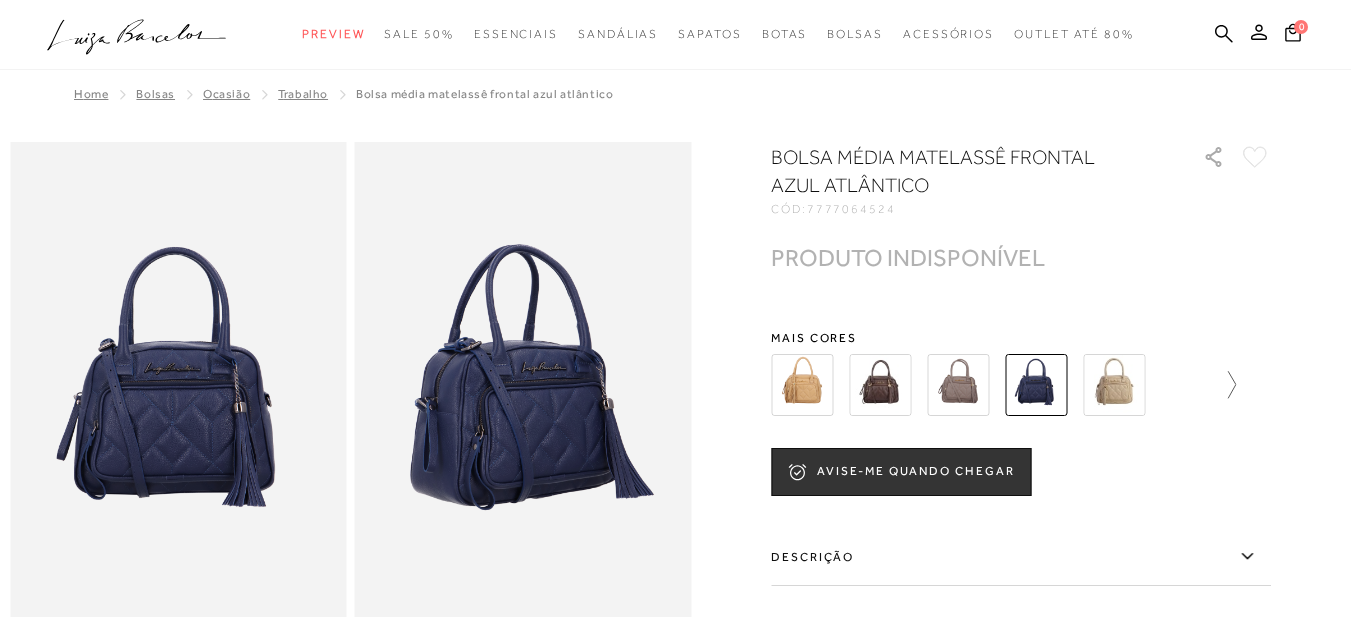 click 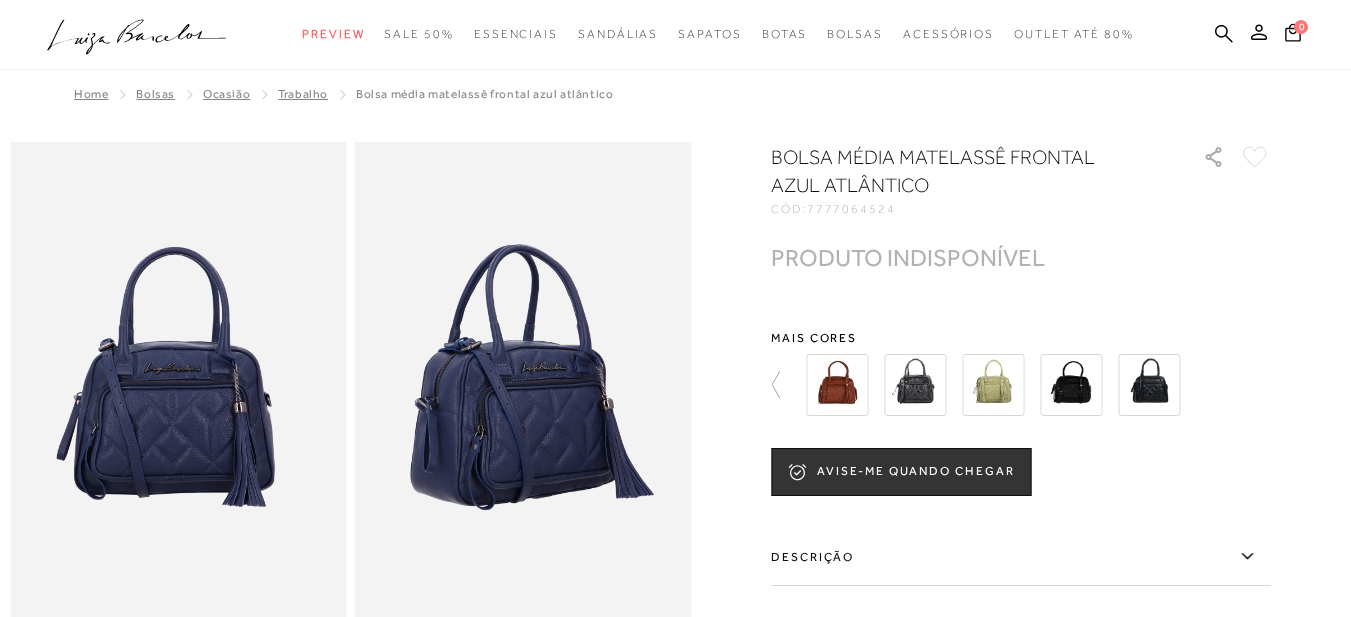 click at bounding box center (1071, 385) 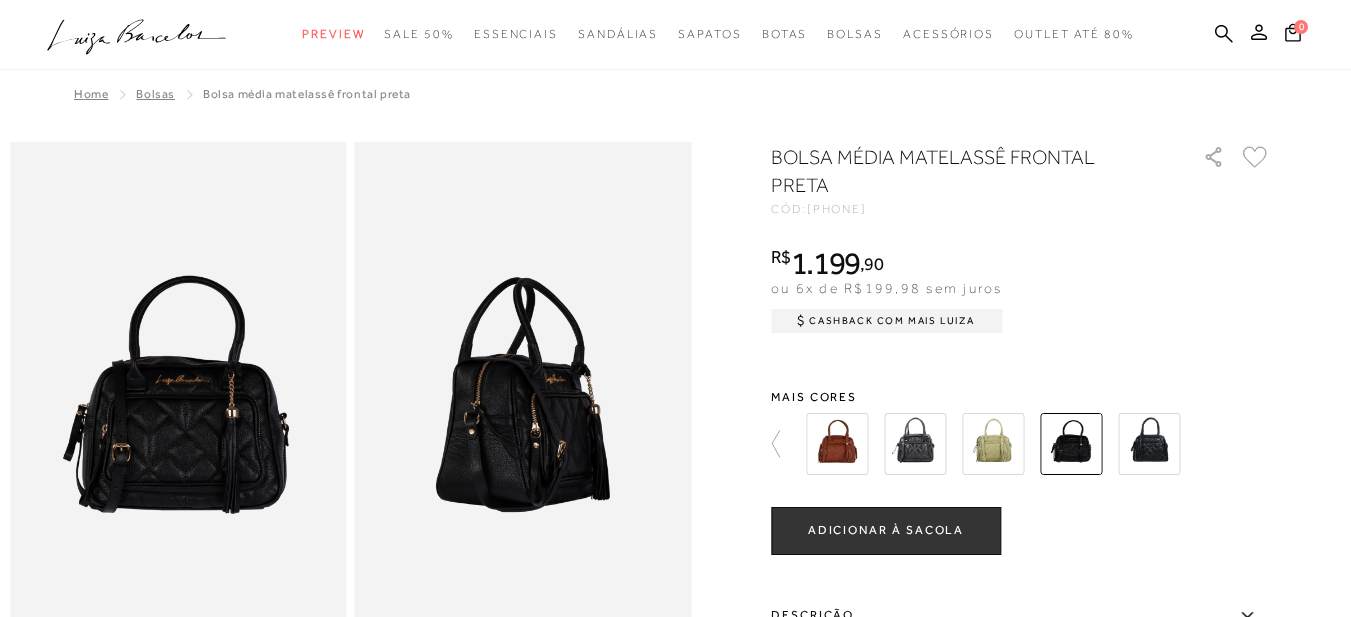 click at bounding box center [1149, 444] 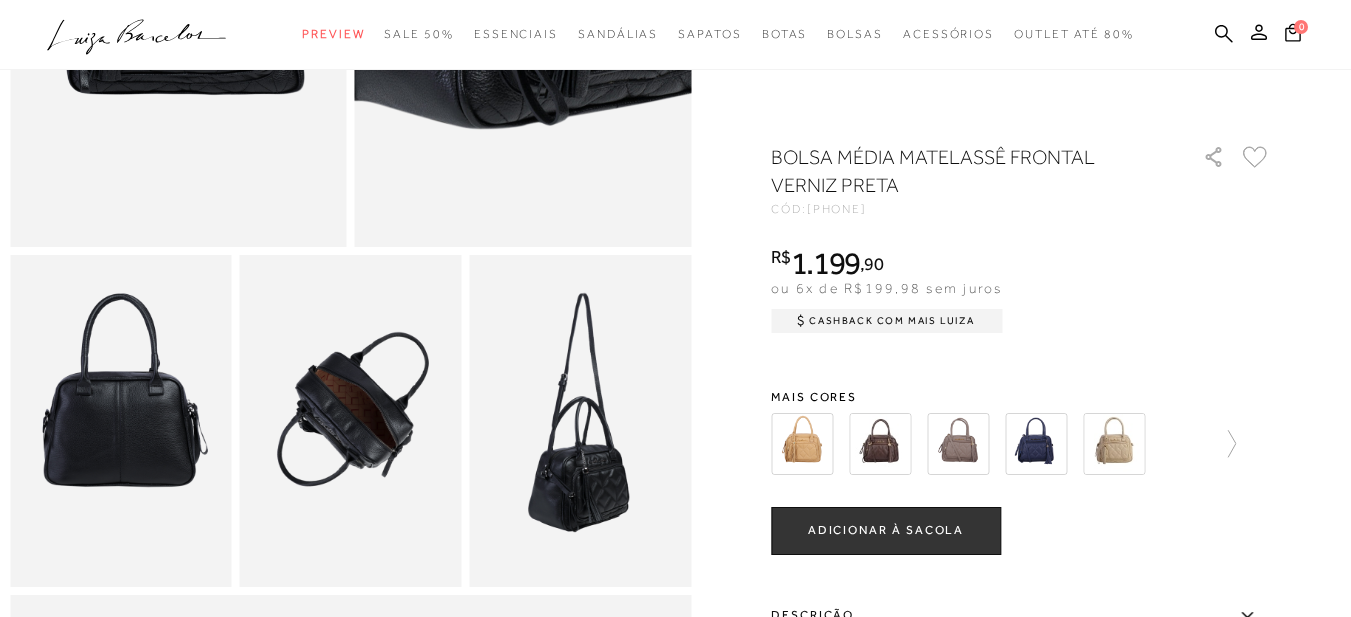 scroll, scrollTop: 500, scrollLeft: 0, axis: vertical 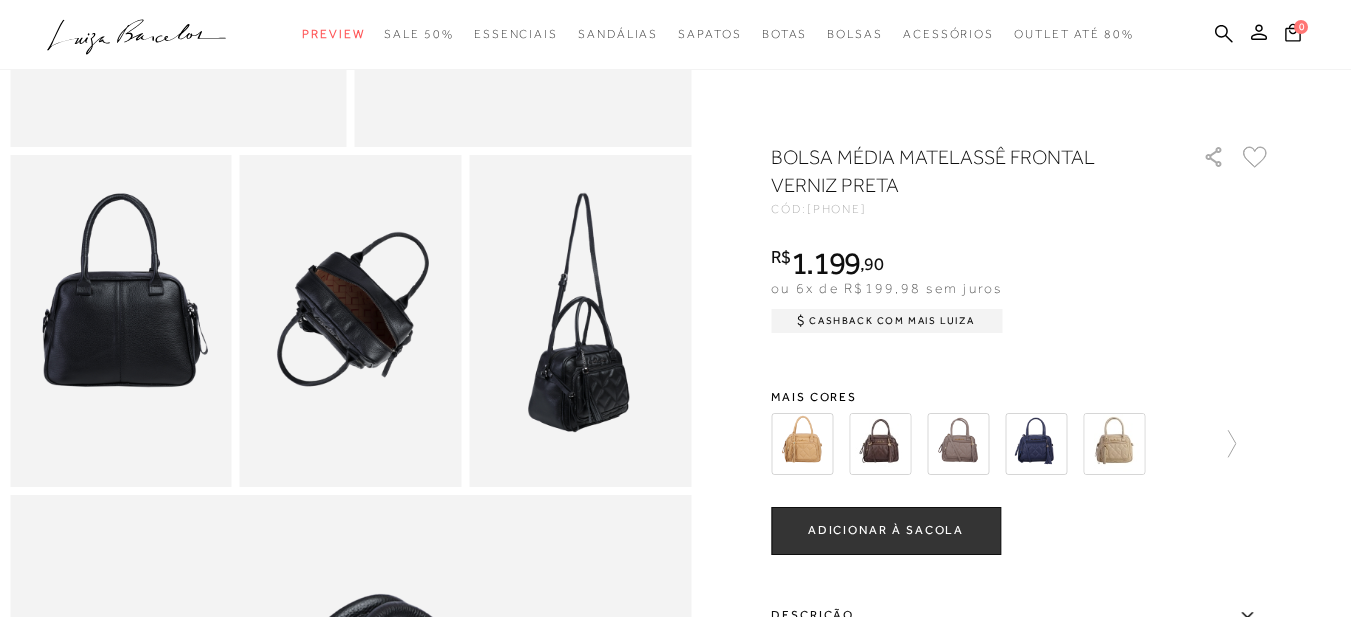 click at bounding box center [351, 321] 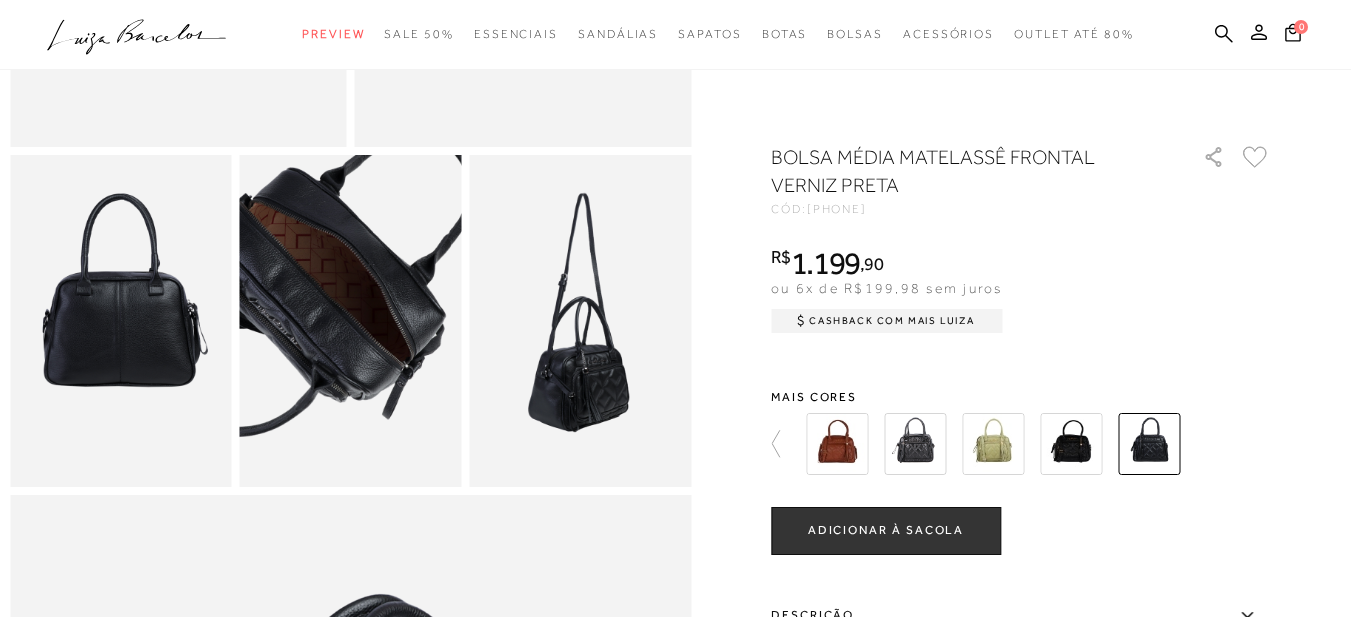 click at bounding box center (319, 305) 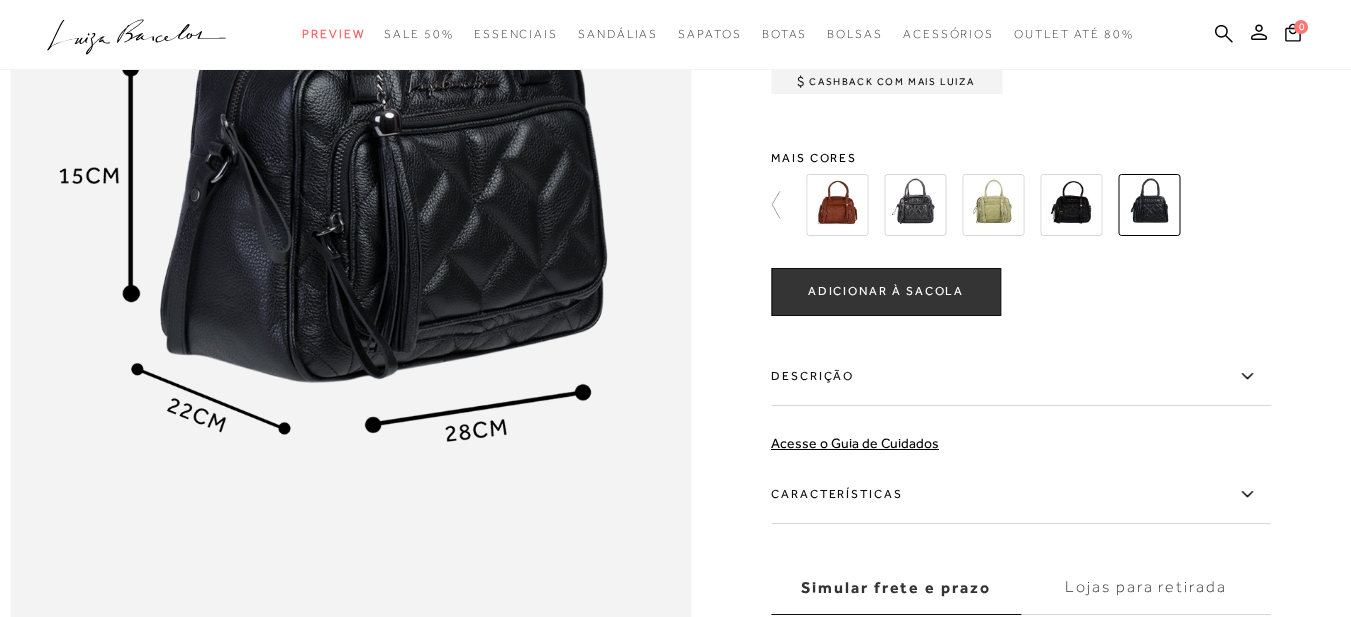 scroll, scrollTop: 1500, scrollLeft: 0, axis: vertical 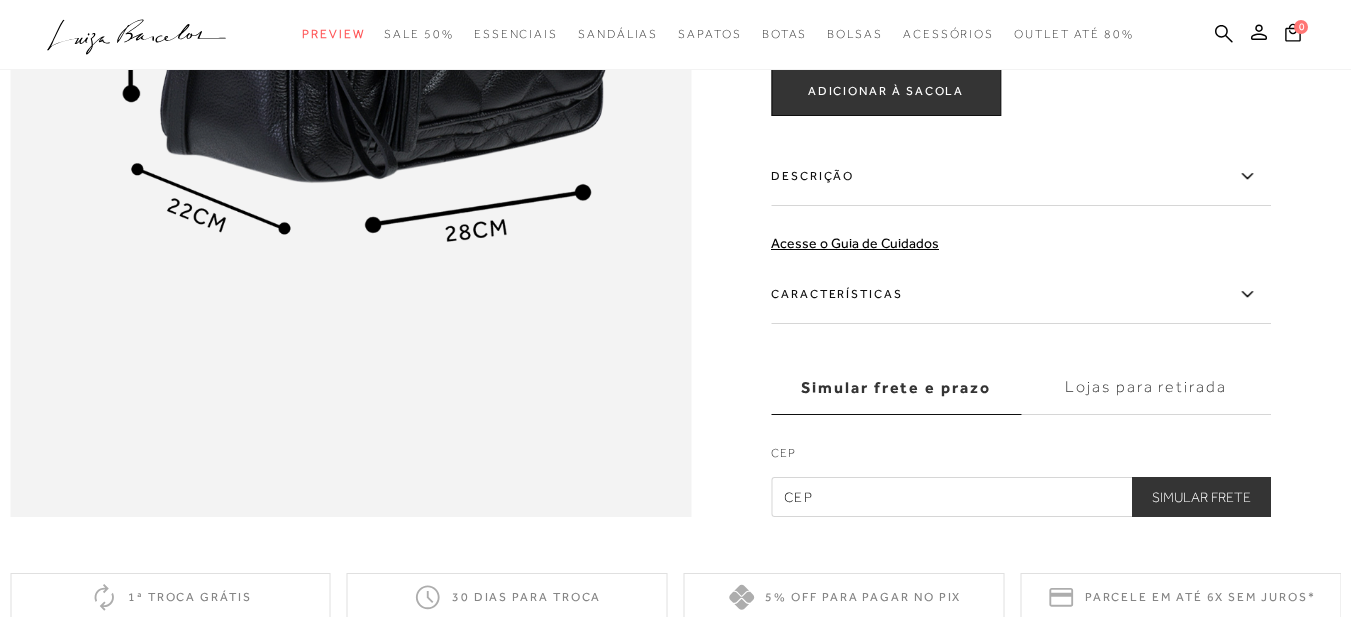 click 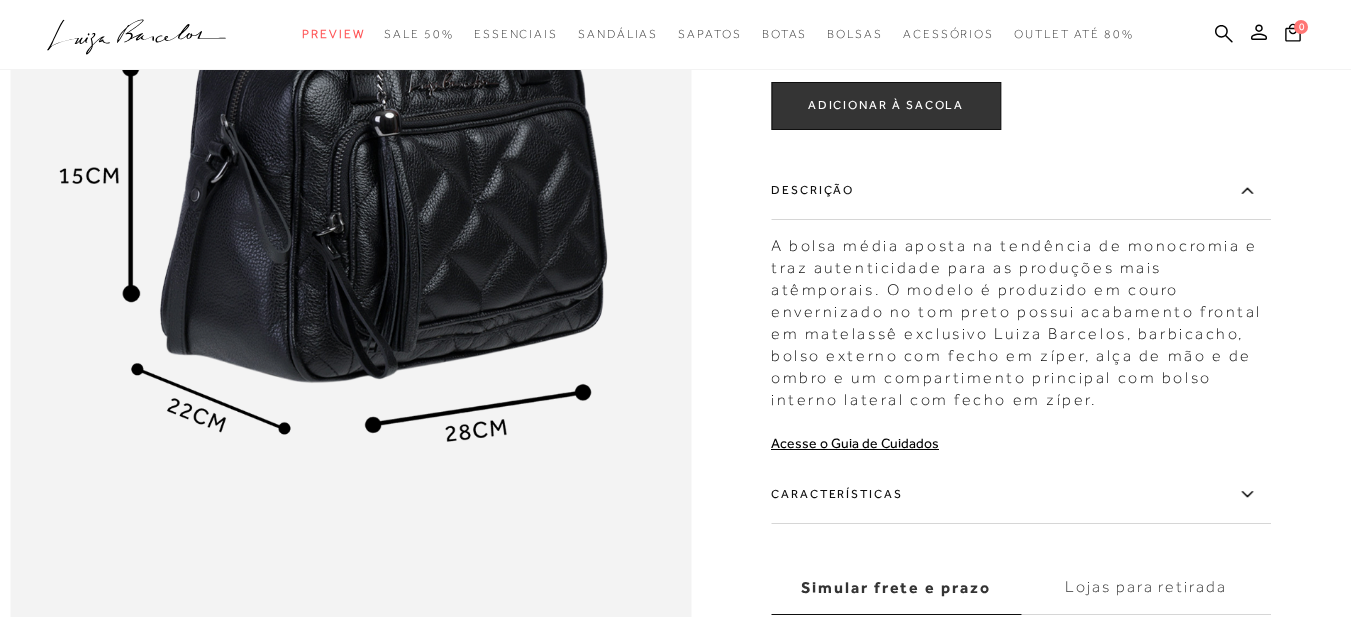 scroll, scrollTop: 1400, scrollLeft: 0, axis: vertical 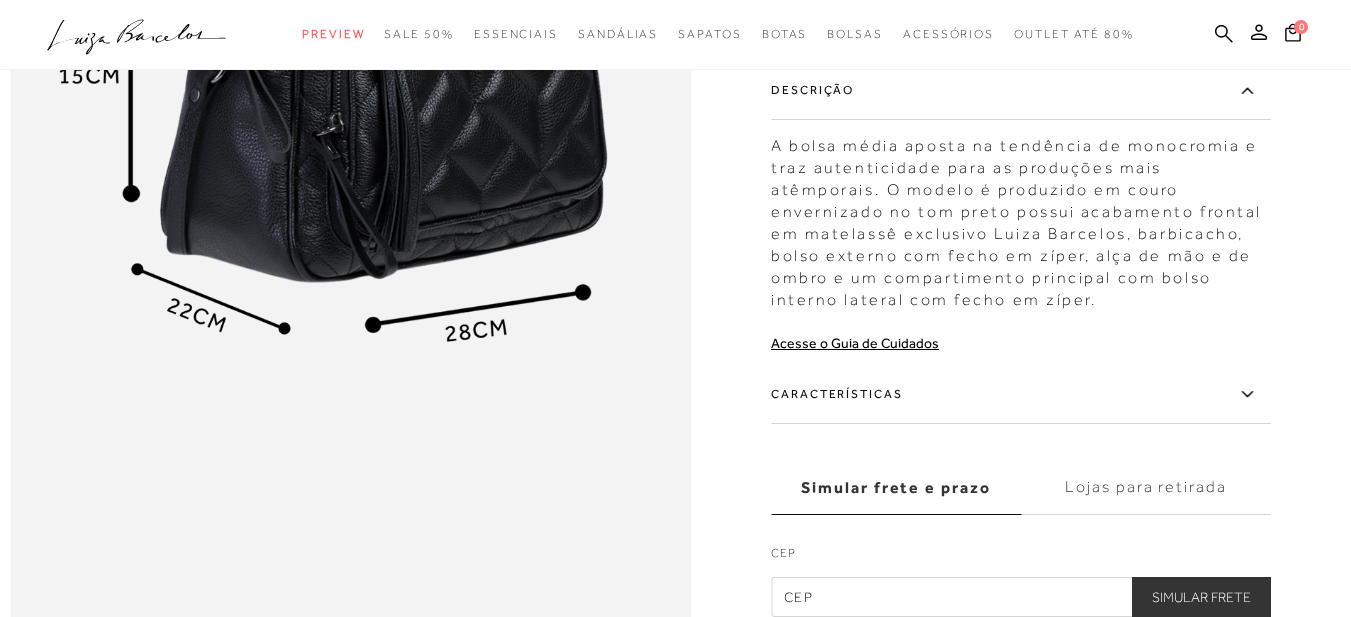 click 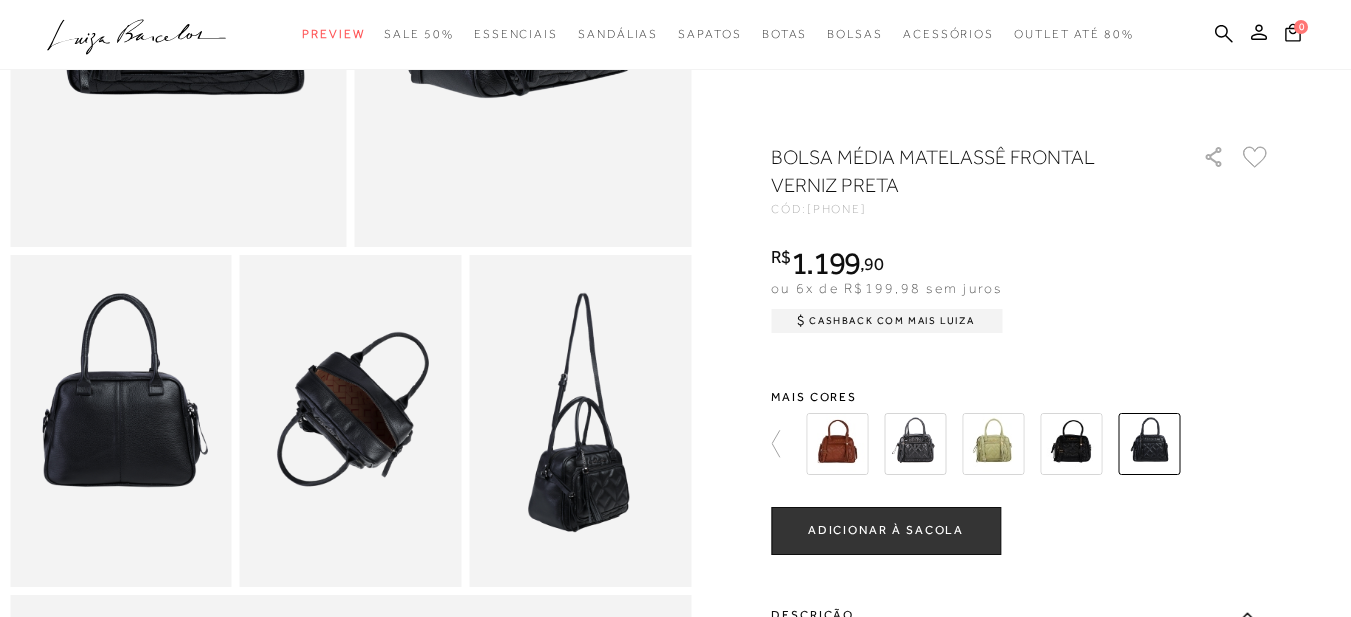scroll, scrollTop: 0, scrollLeft: 0, axis: both 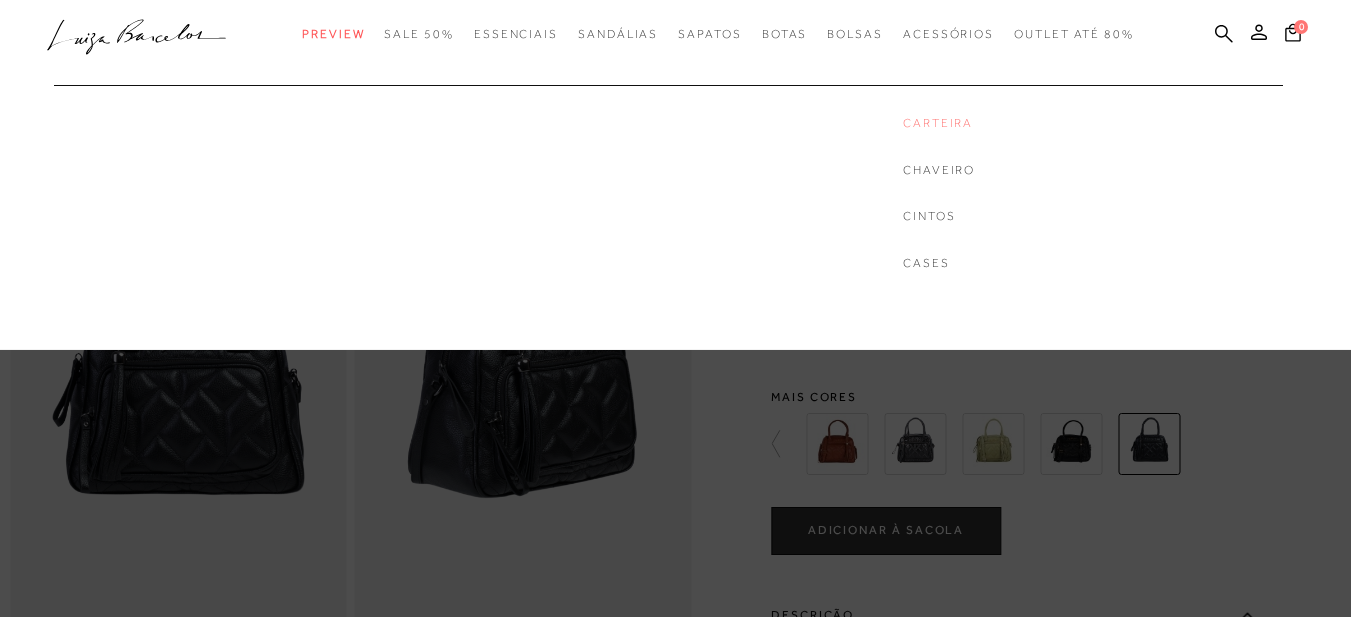 click on "Carteira" at bounding box center (939, 123) 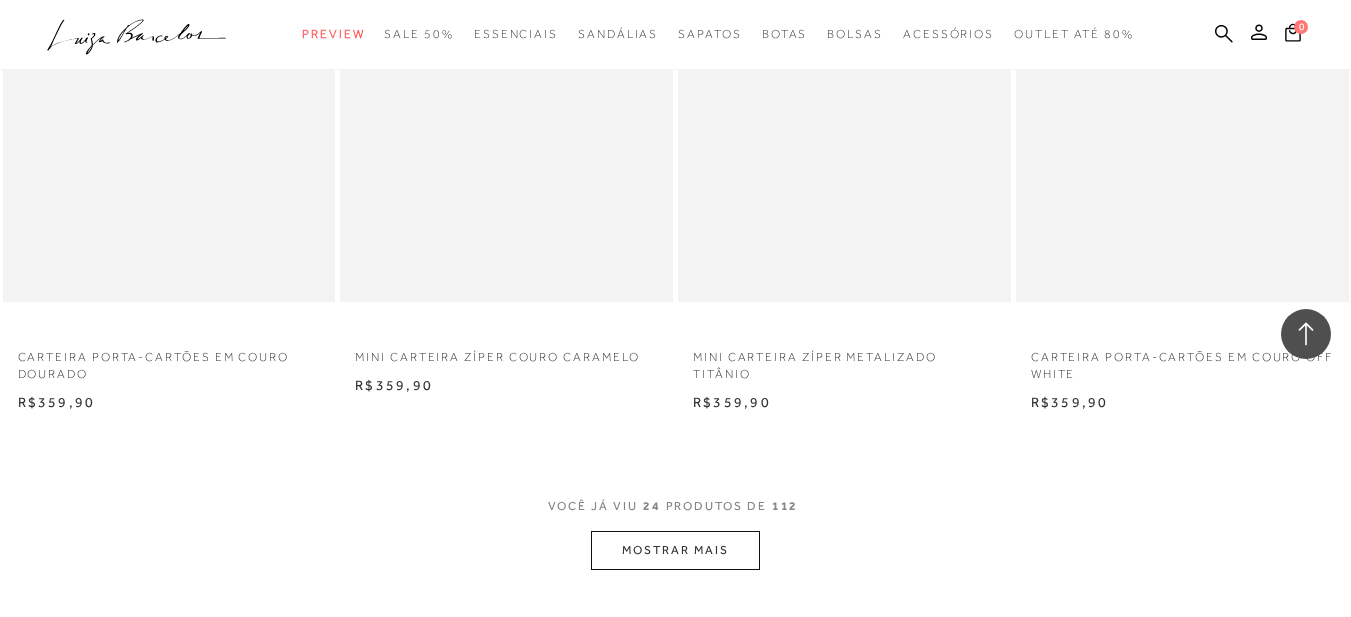 scroll, scrollTop: 3700, scrollLeft: 0, axis: vertical 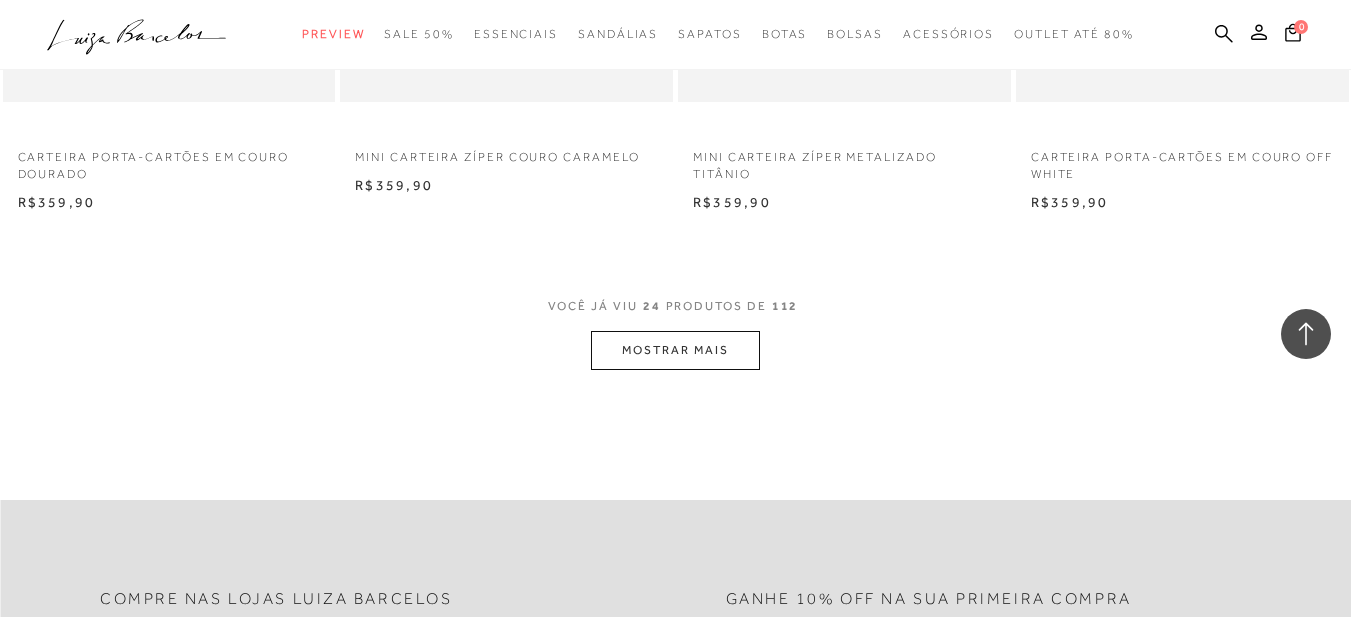 click on "MOSTRAR MAIS" at bounding box center (675, 350) 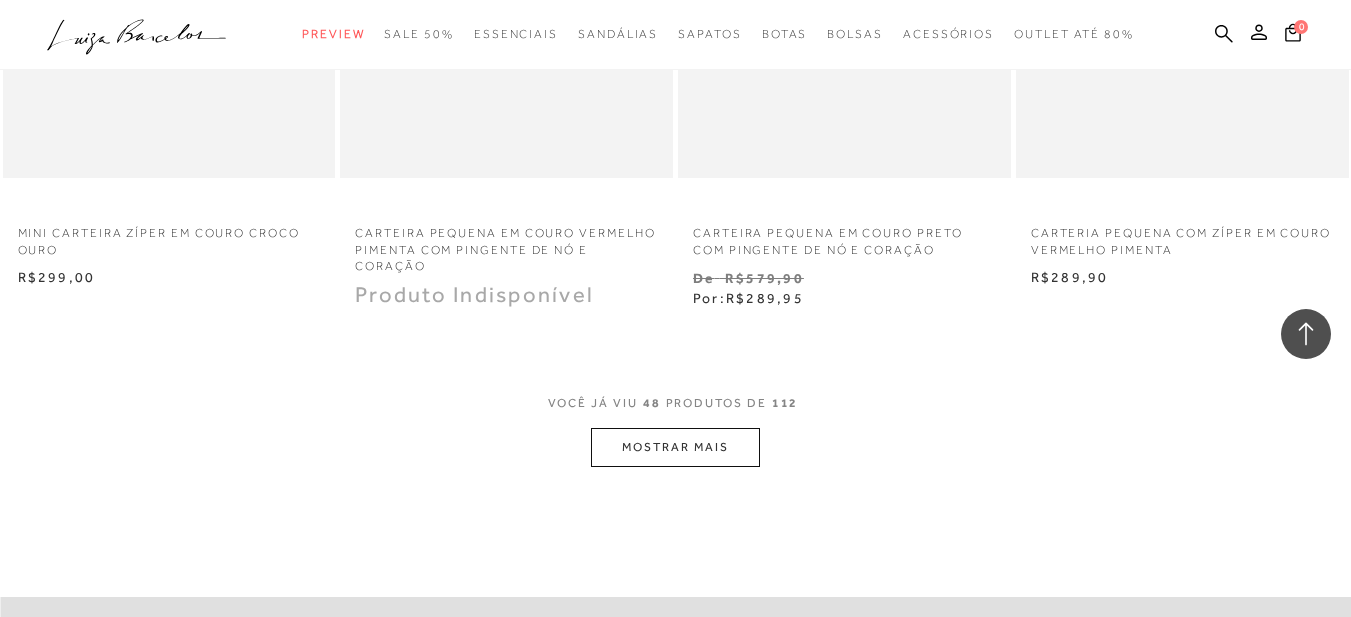 scroll, scrollTop: 7600, scrollLeft: 0, axis: vertical 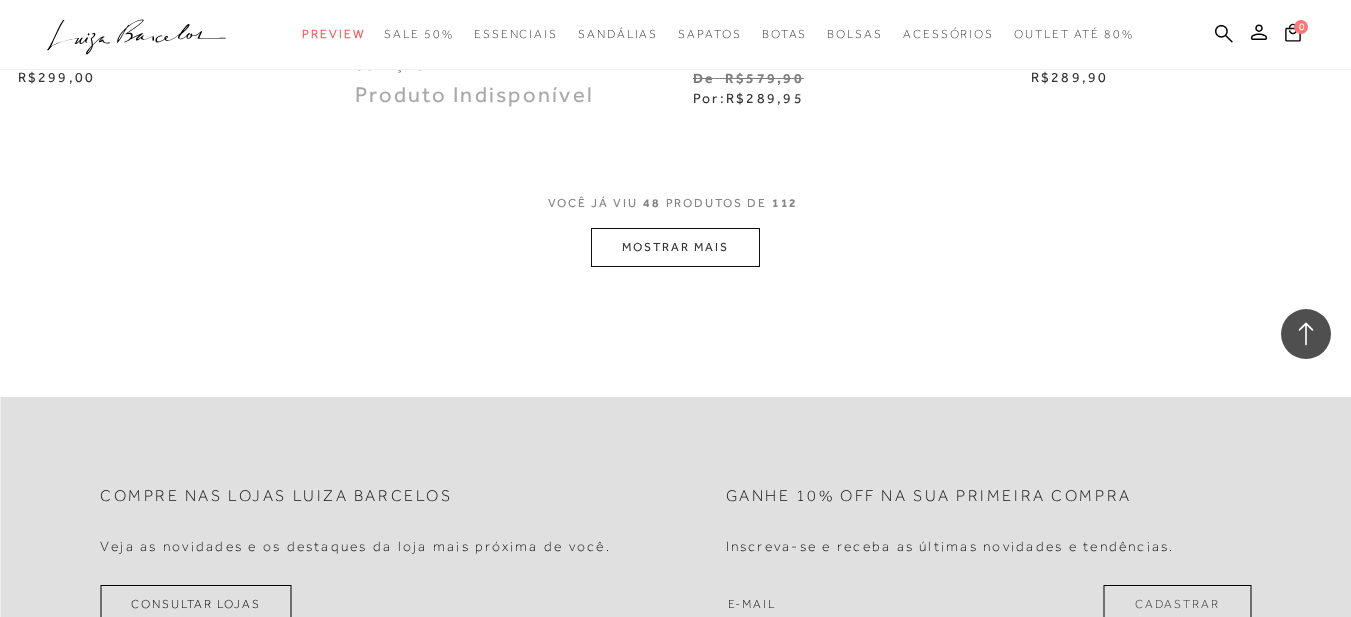 click on "MOSTRAR MAIS" at bounding box center [675, 247] 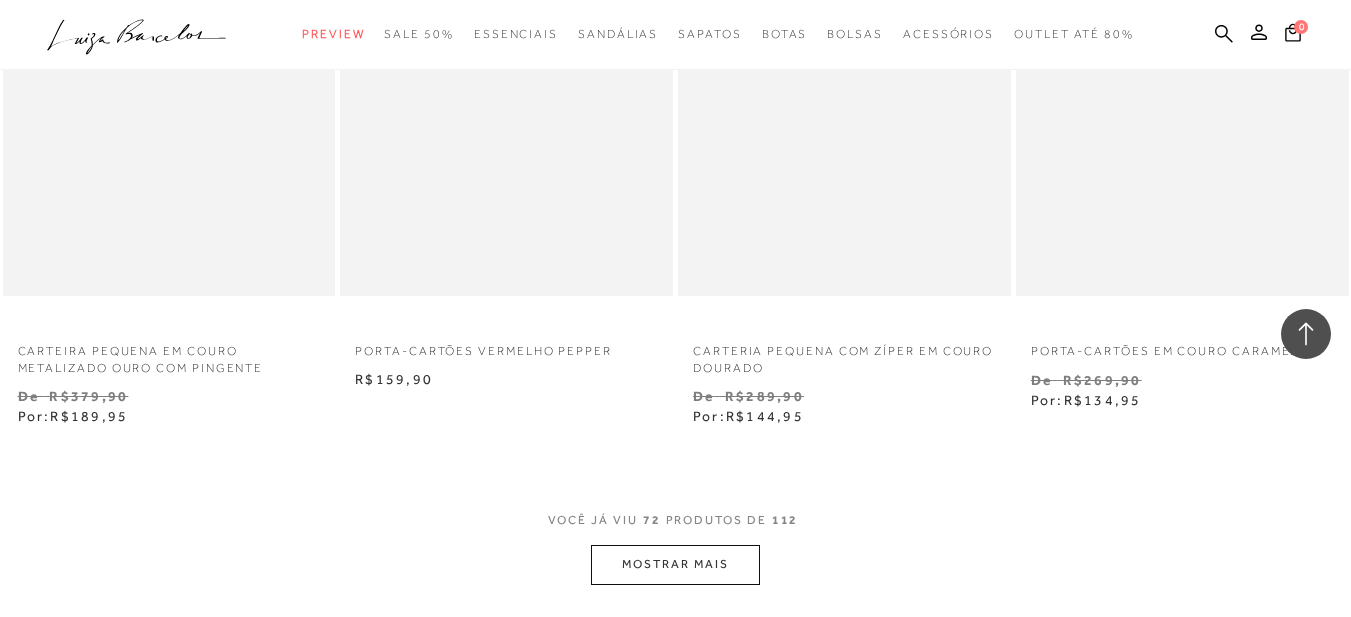 scroll, scrollTop: 11300, scrollLeft: 0, axis: vertical 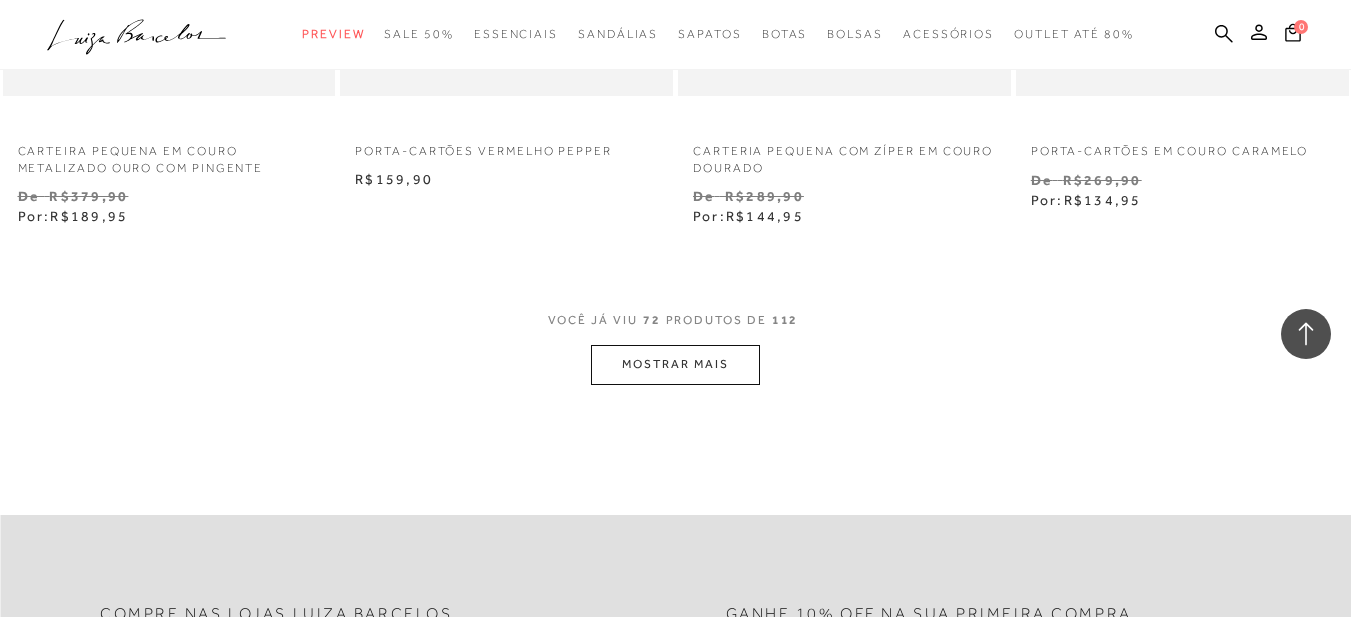 click on "MOSTRAR MAIS" at bounding box center (675, 364) 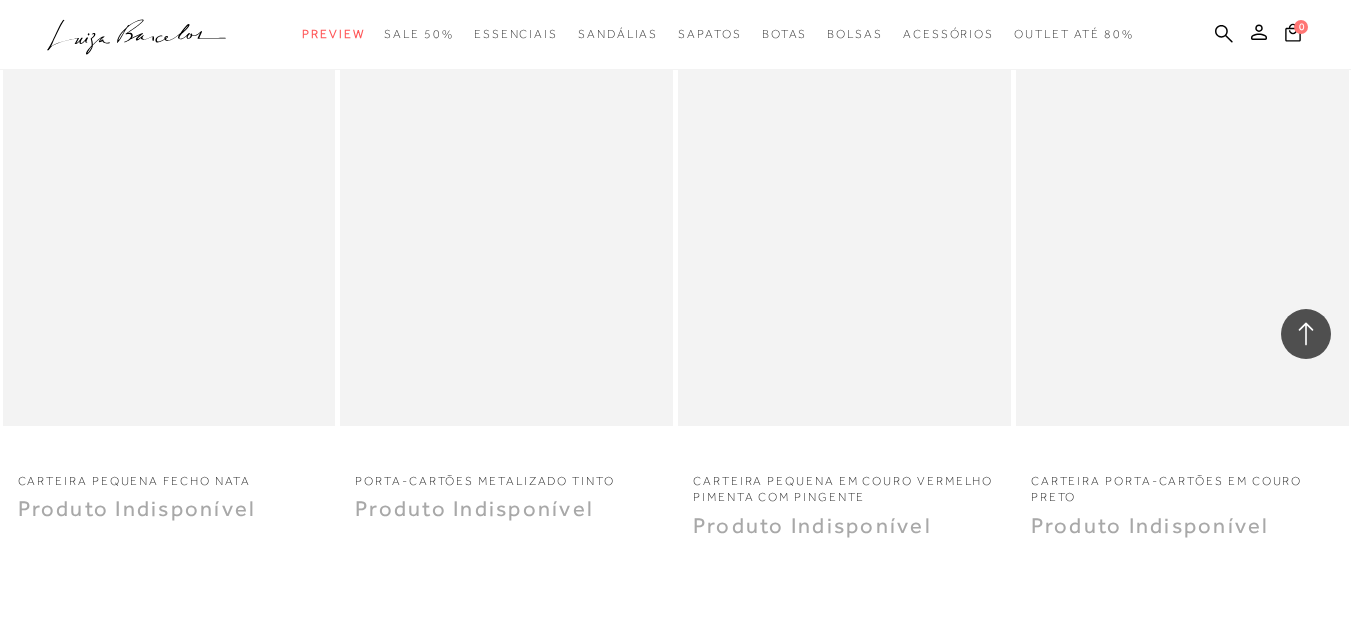 scroll, scrollTop: 15200, scrollLeft: 0, axis: vertical 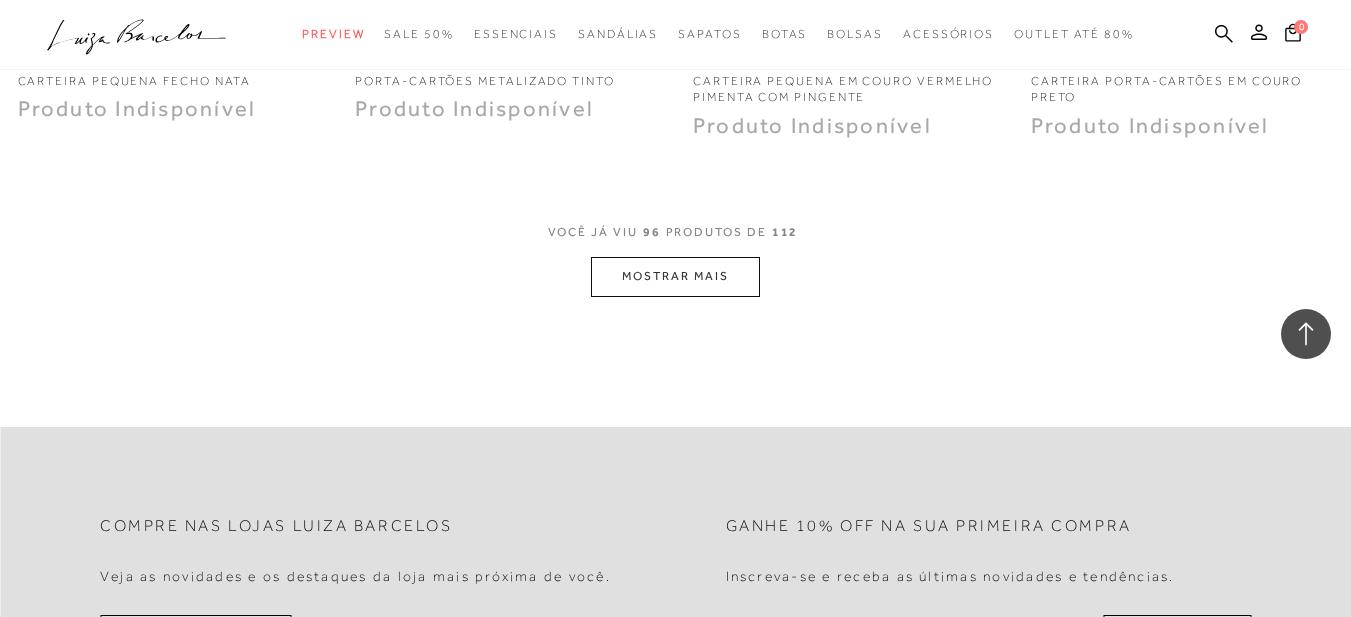 click on "MOSTRAR MAIS" at bounding box center (675, 276) 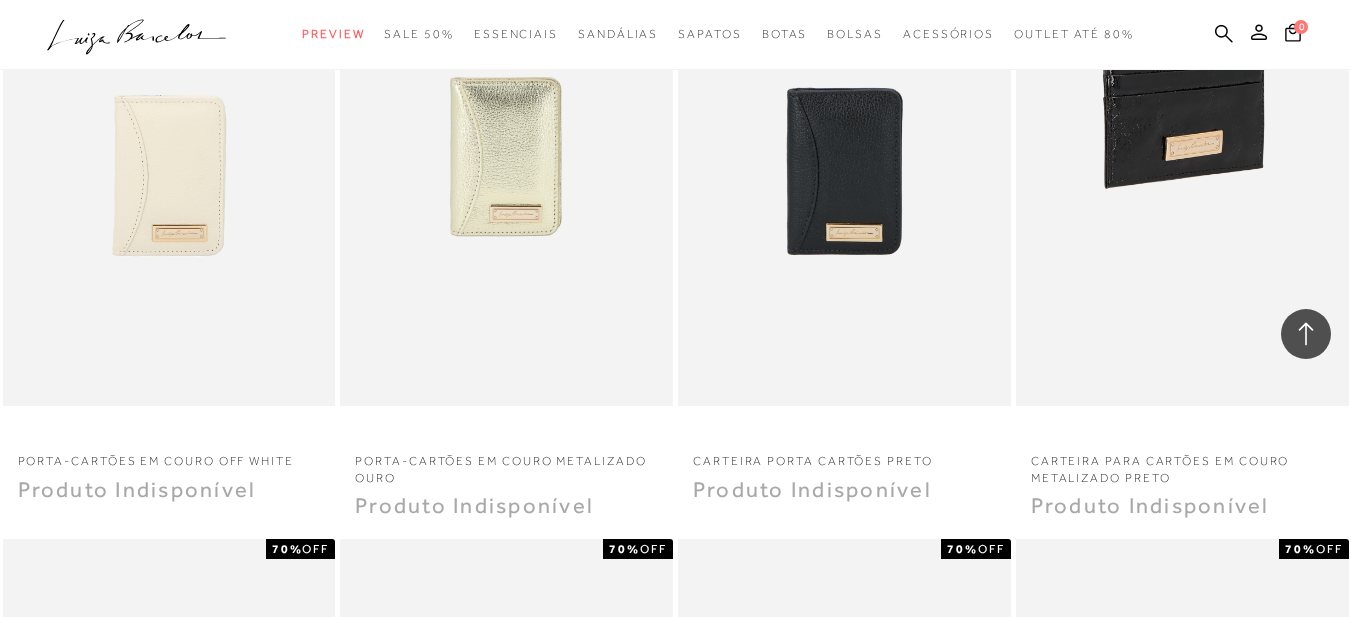 scroll, scrollTop: 16600, scrollLeft: 0, axis: vertical 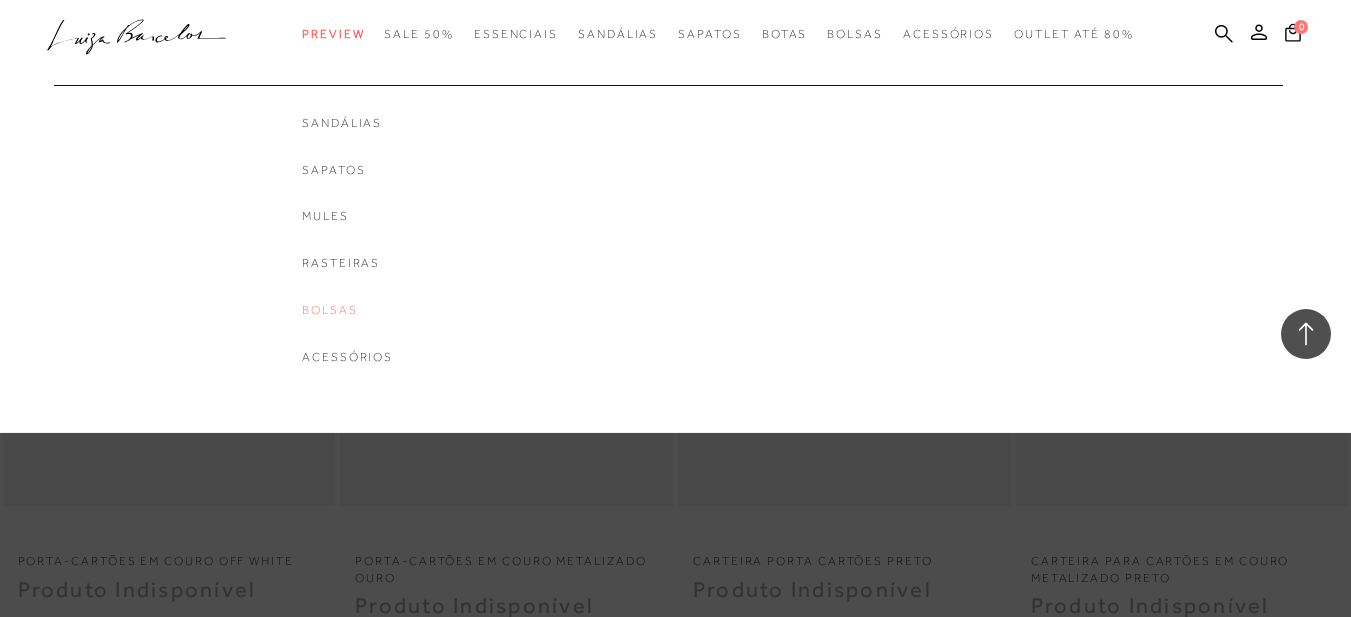 click on "Bolsas" at bounding box center (347, 310) 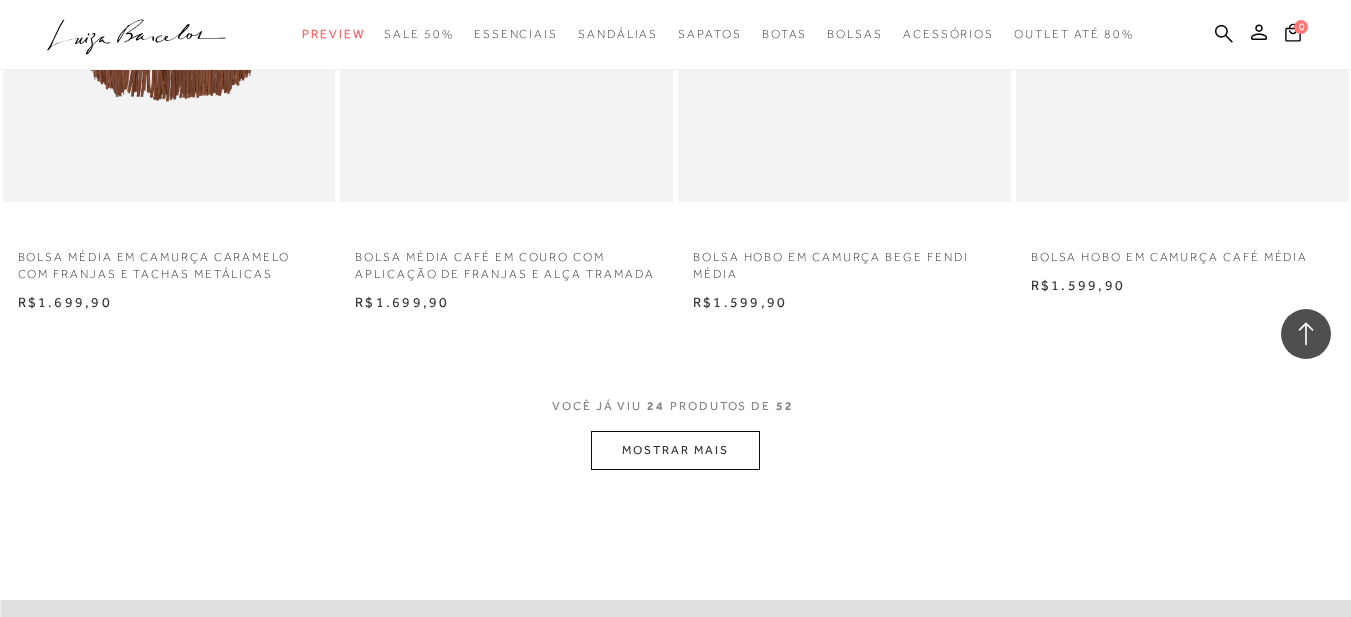 scroll, scrollTop: 3700, scrollLeft: 0, axis: vertical 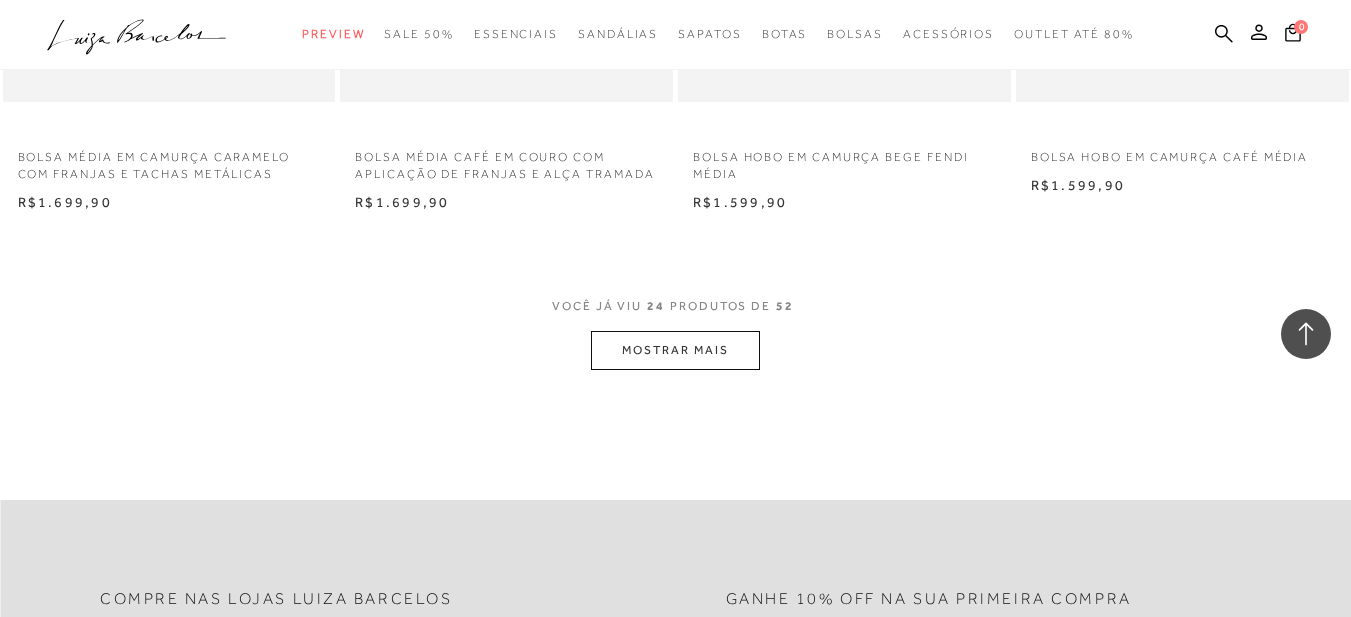 click on "MOSTRAR MAIS" at bounding box center [675, 350] 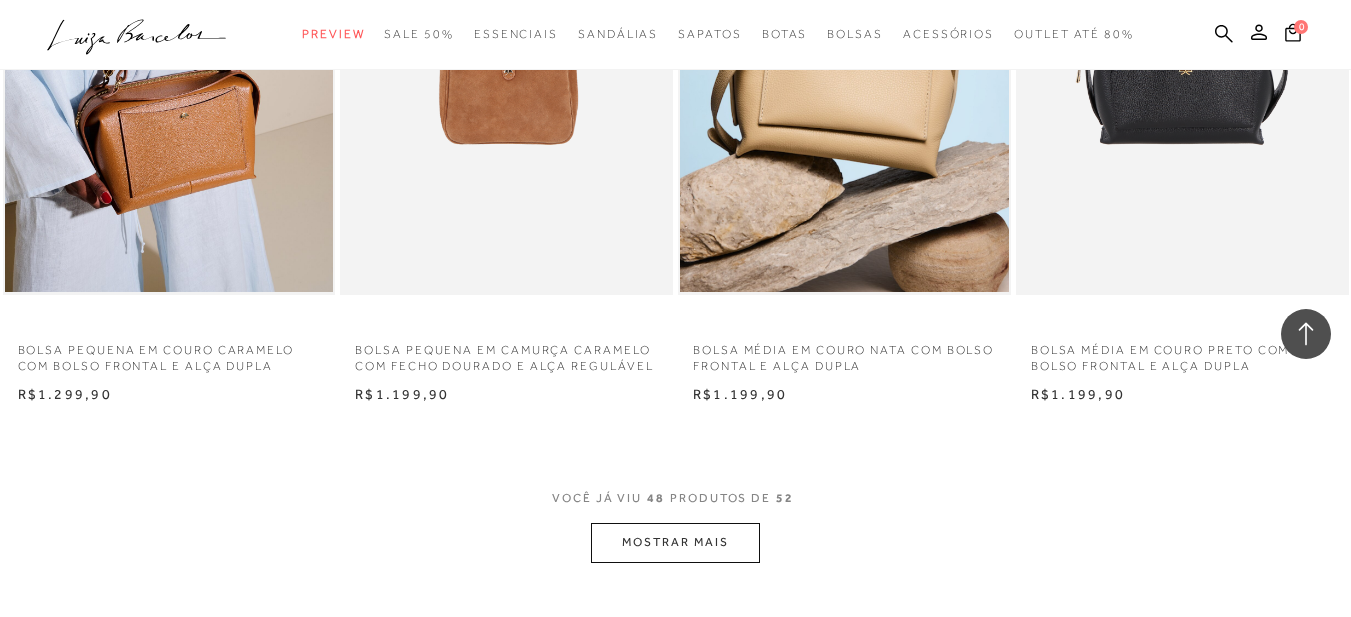 scroll, scrollTop: 7500, scrollLeft: 0, axis: vertical 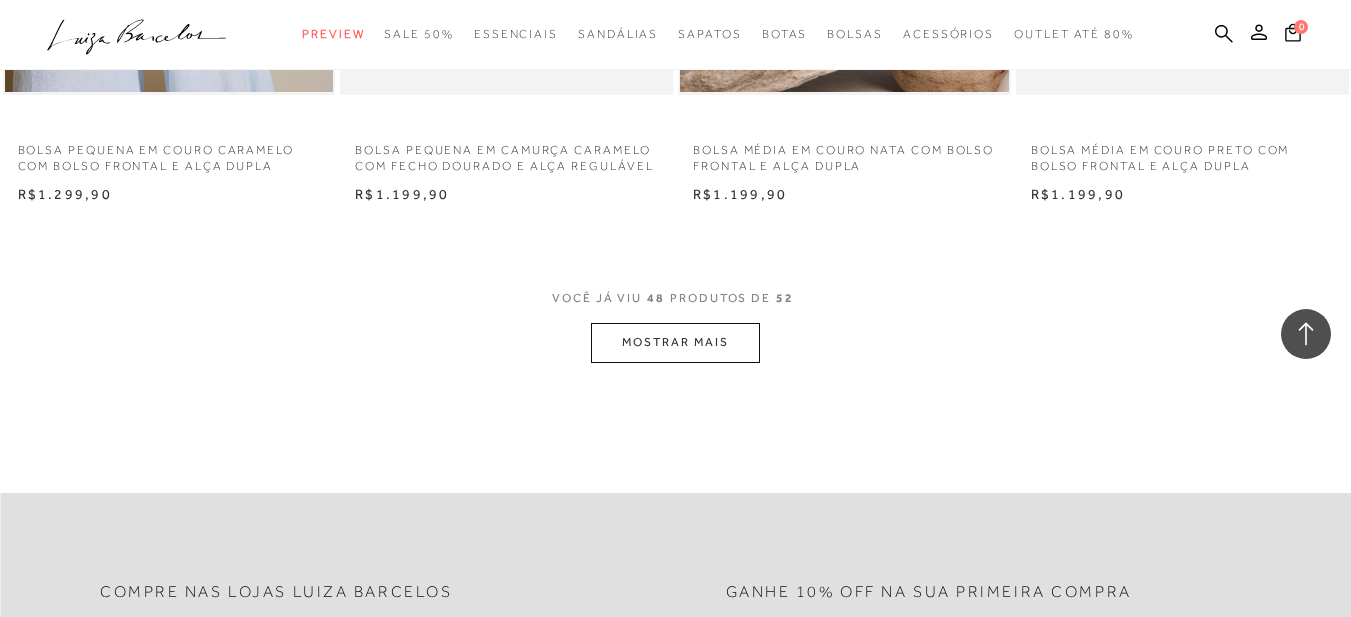 click on "MOSTRAR MAIS" at bounding box center [675, 342] 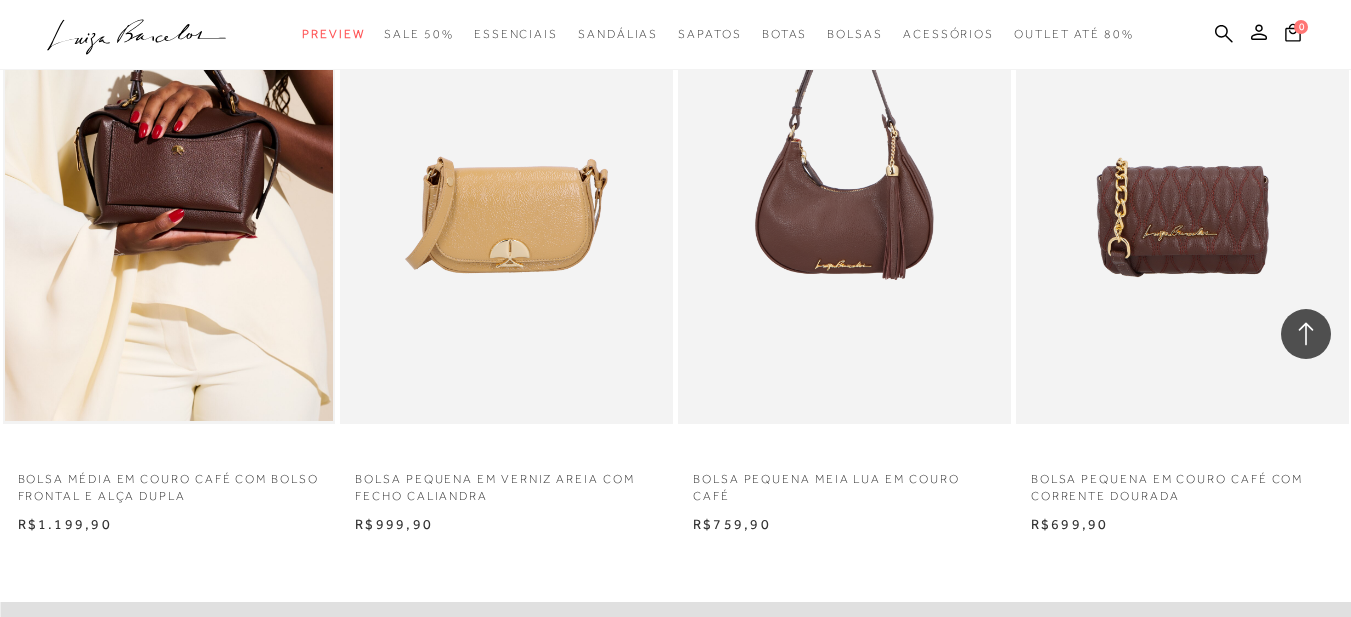 scroll, scrollTop: 7500, scrollLeft: 0, axis: vertical 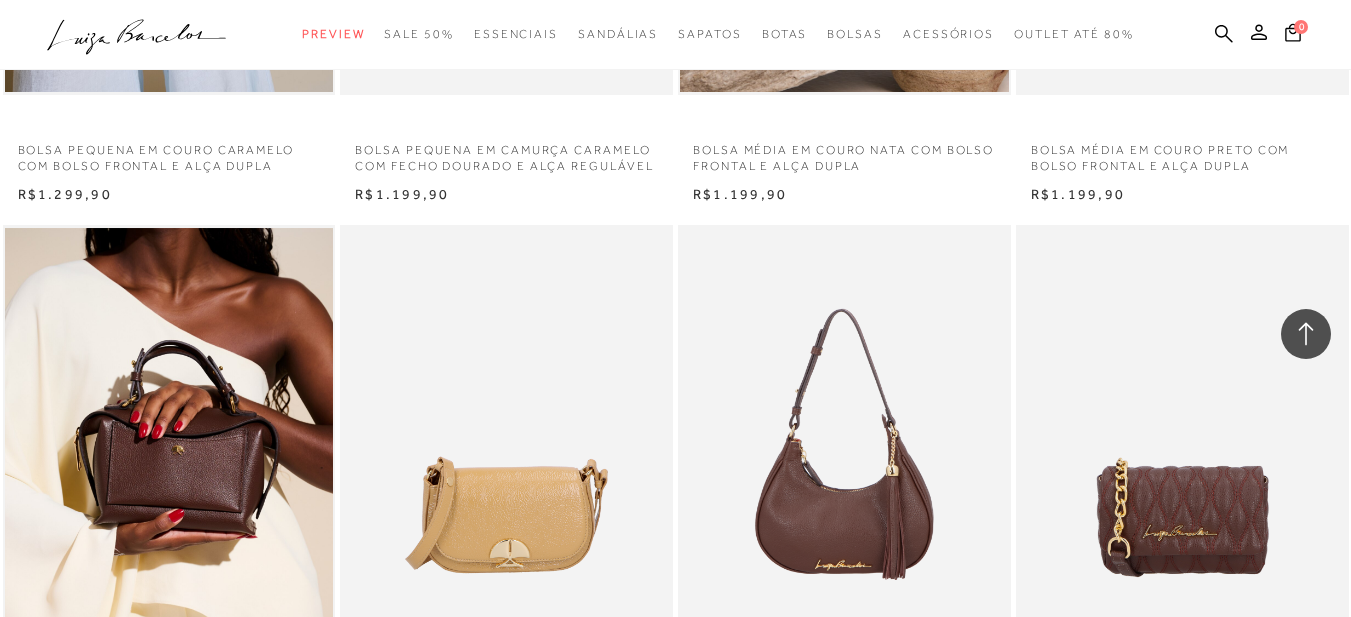 click on ".a{fill-rule:evenodd;}" 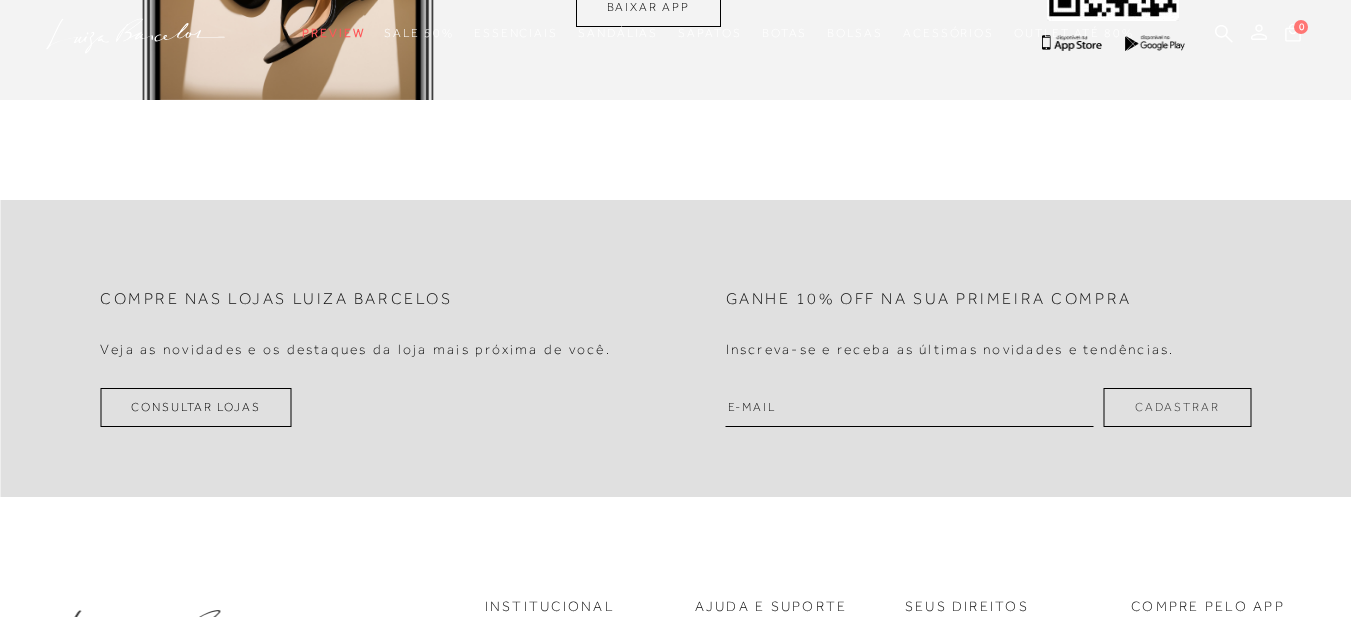 scroll, scrollTop: 0, scrollLeft: 0, axis: both 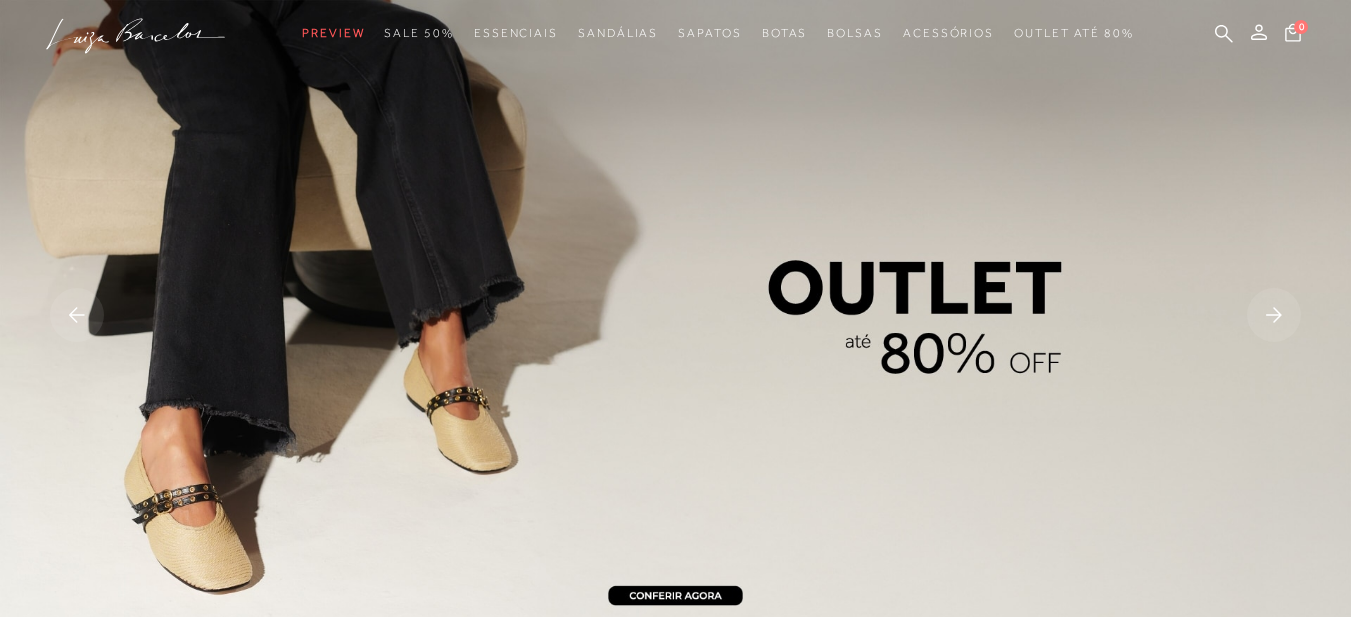 click 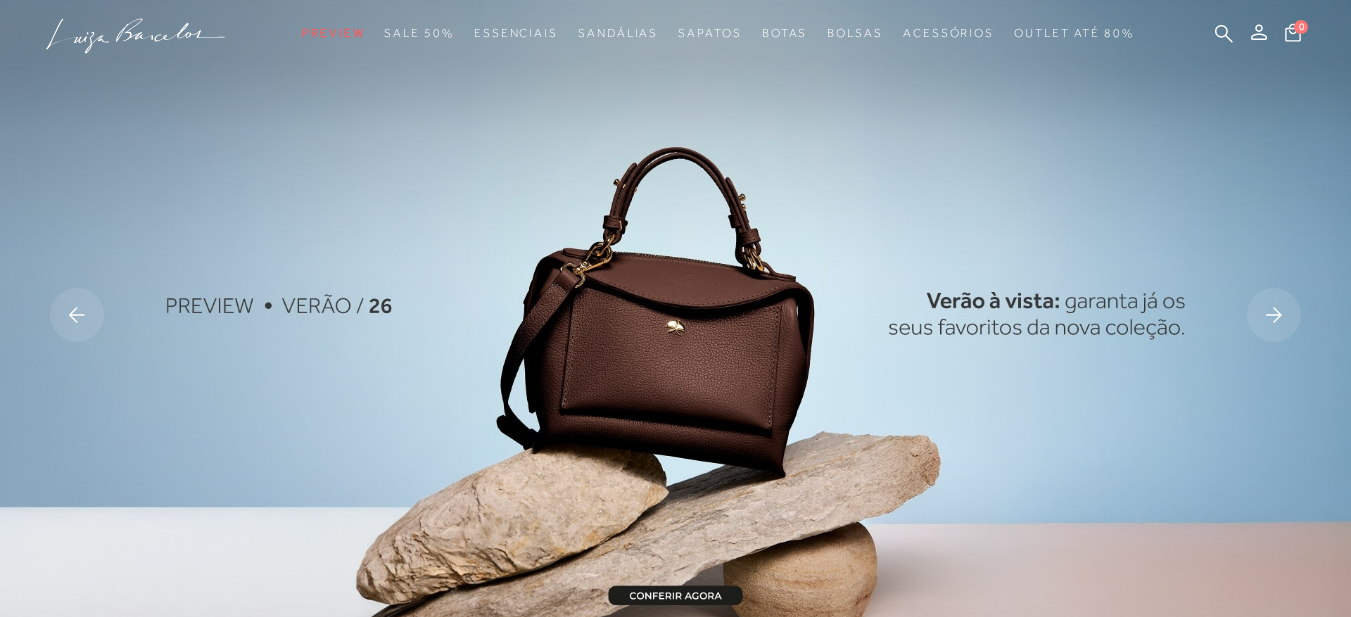 click 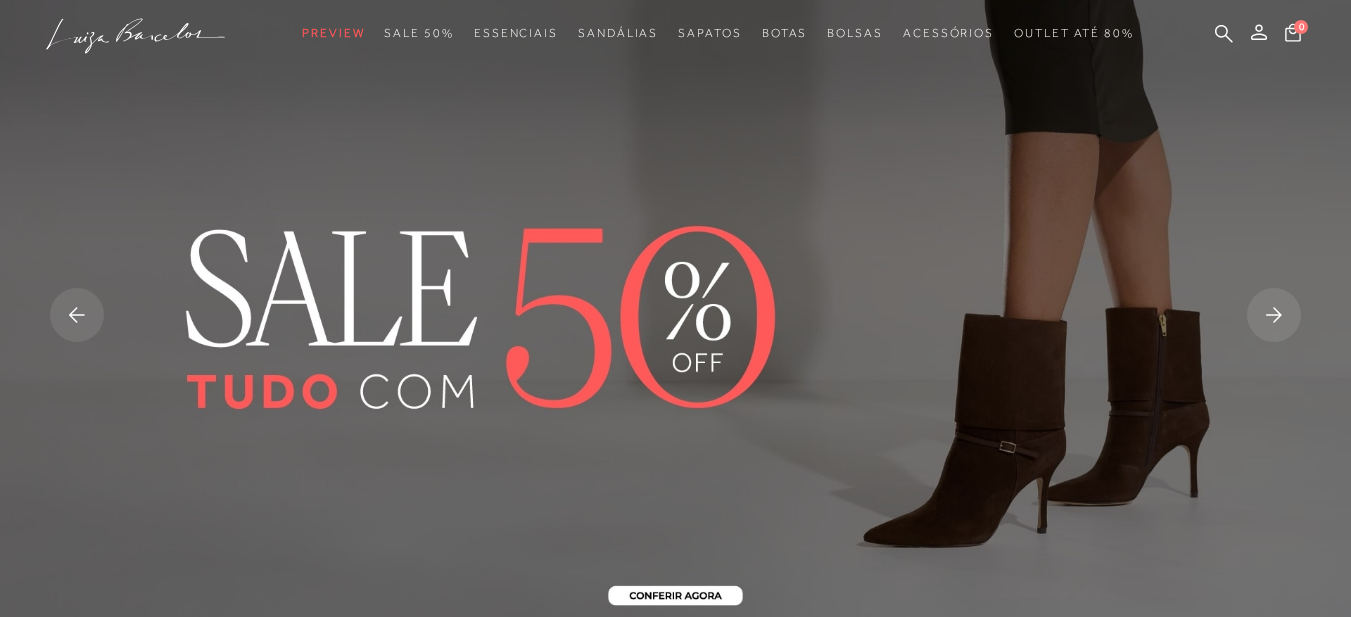 click 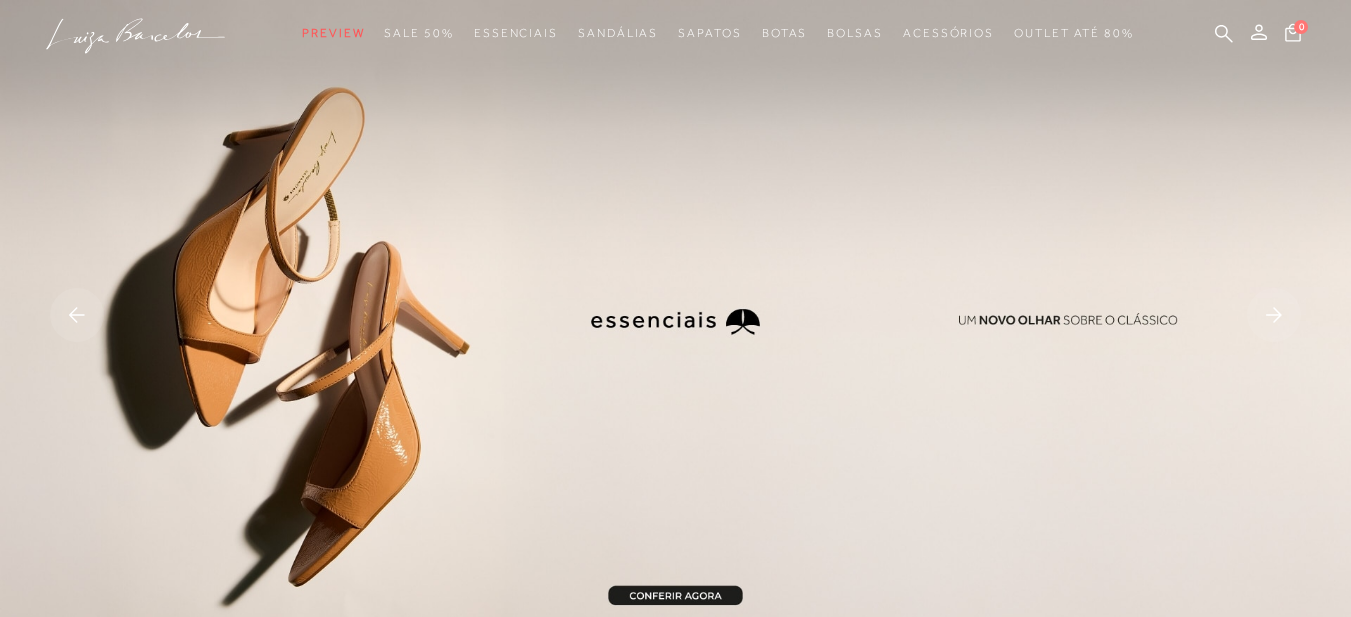 click 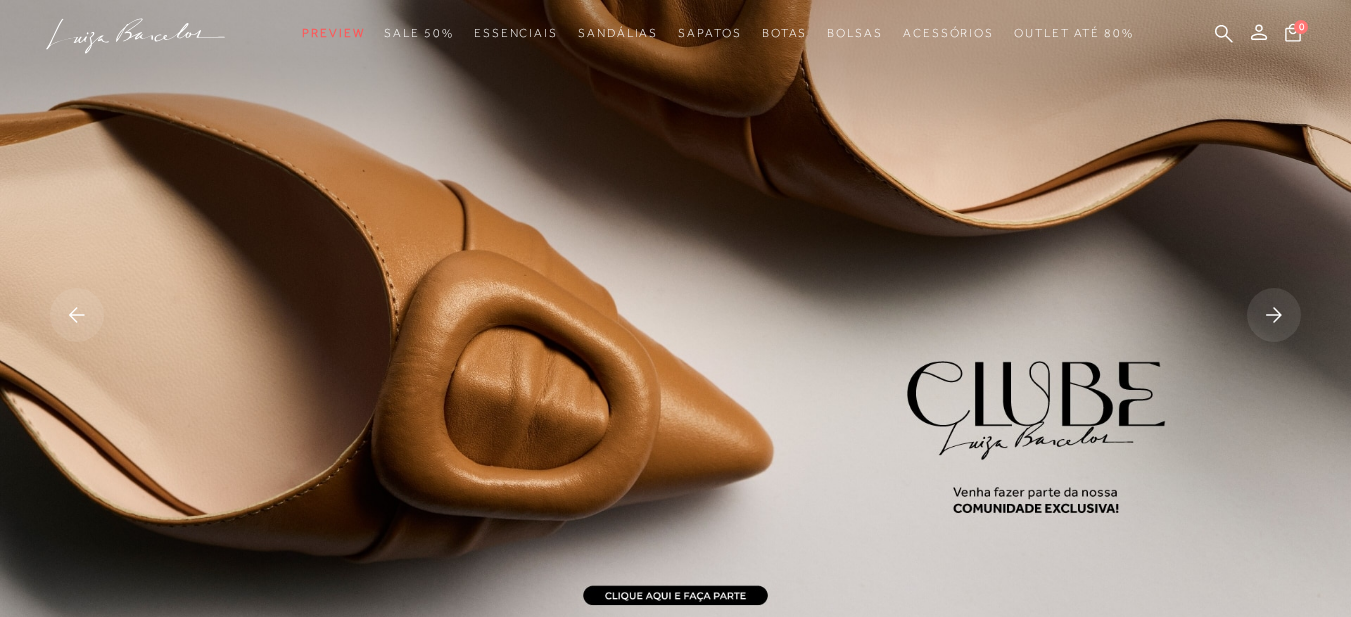 click 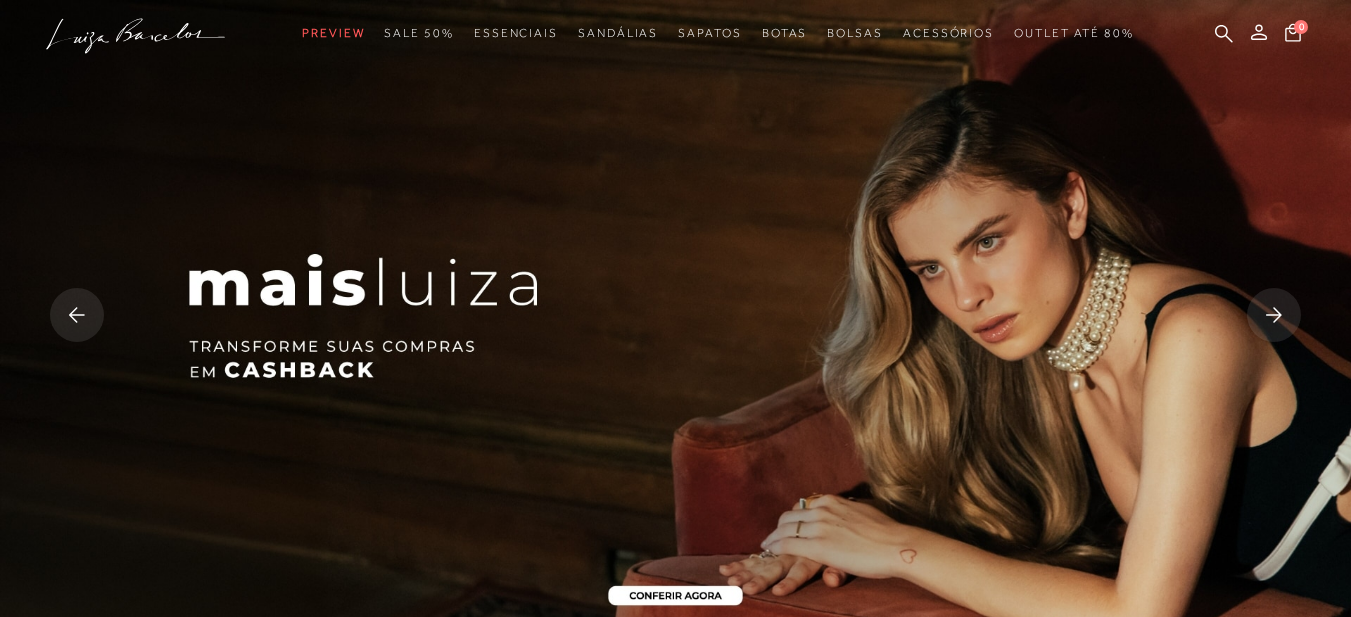 click 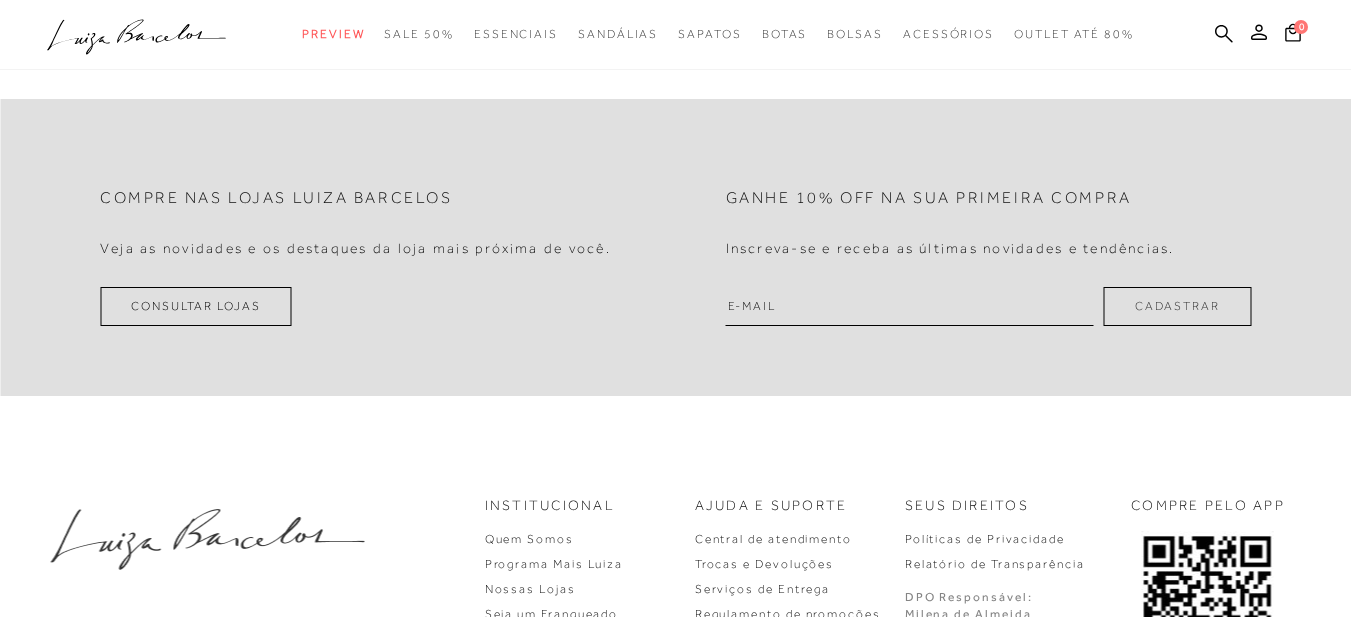 scroll, scrollTop: 5926, scrollLeft: 0, axis: vertical 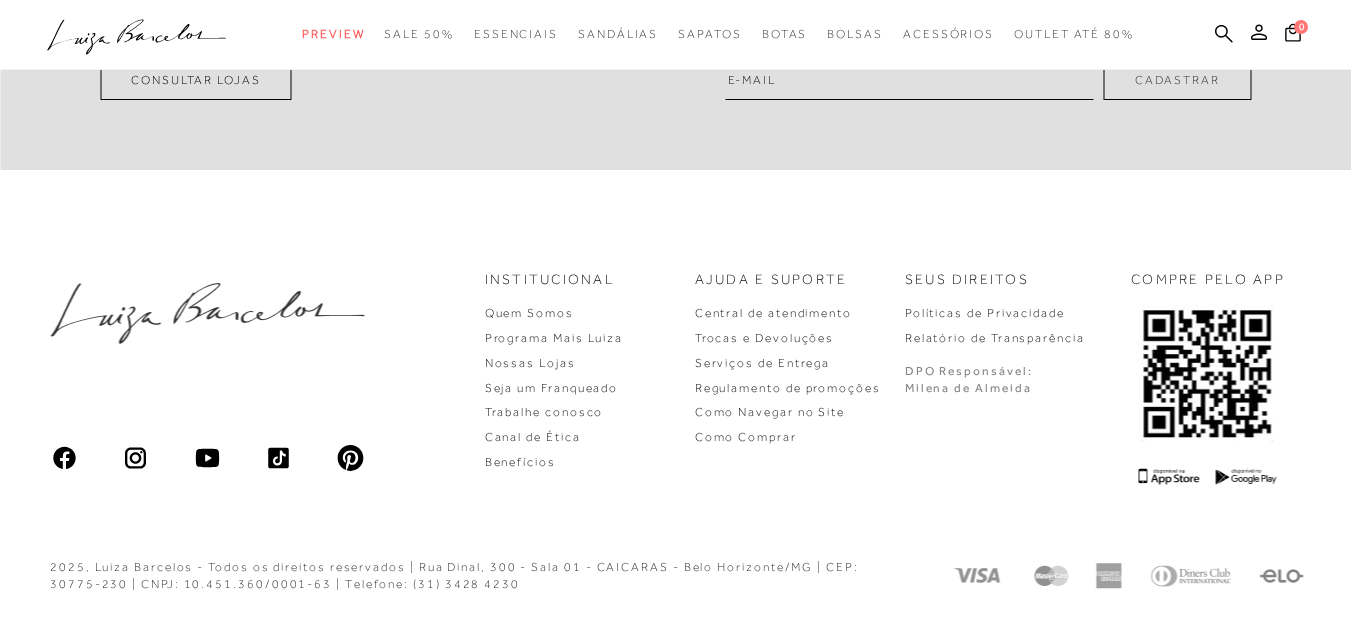 click on ".a{fill-rule:evenodd;}" 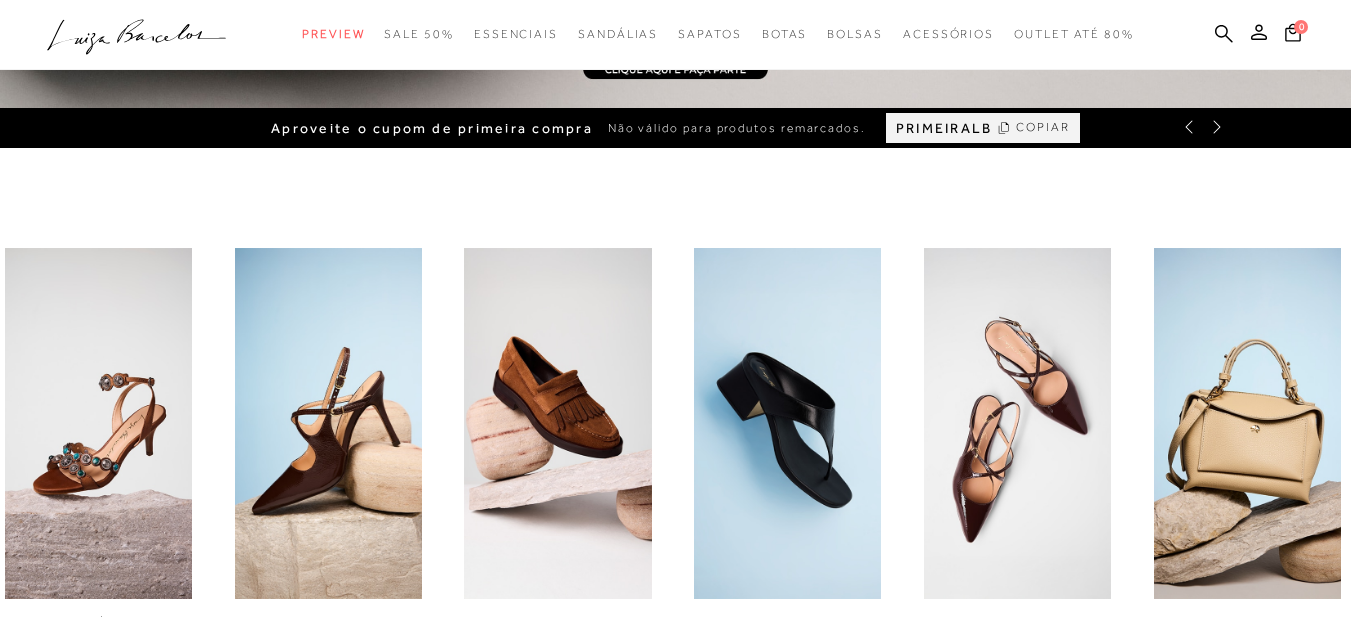 scroll, scrollTop: 0, scrollLeft: 0, axis: both 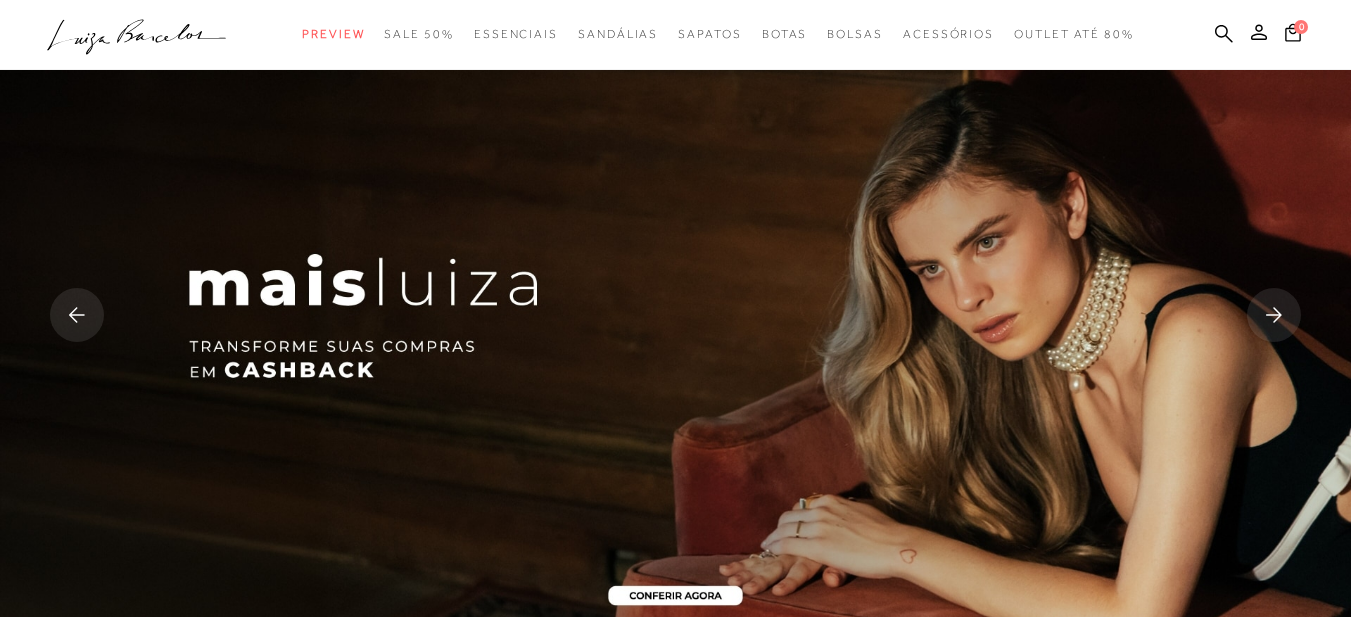 click 